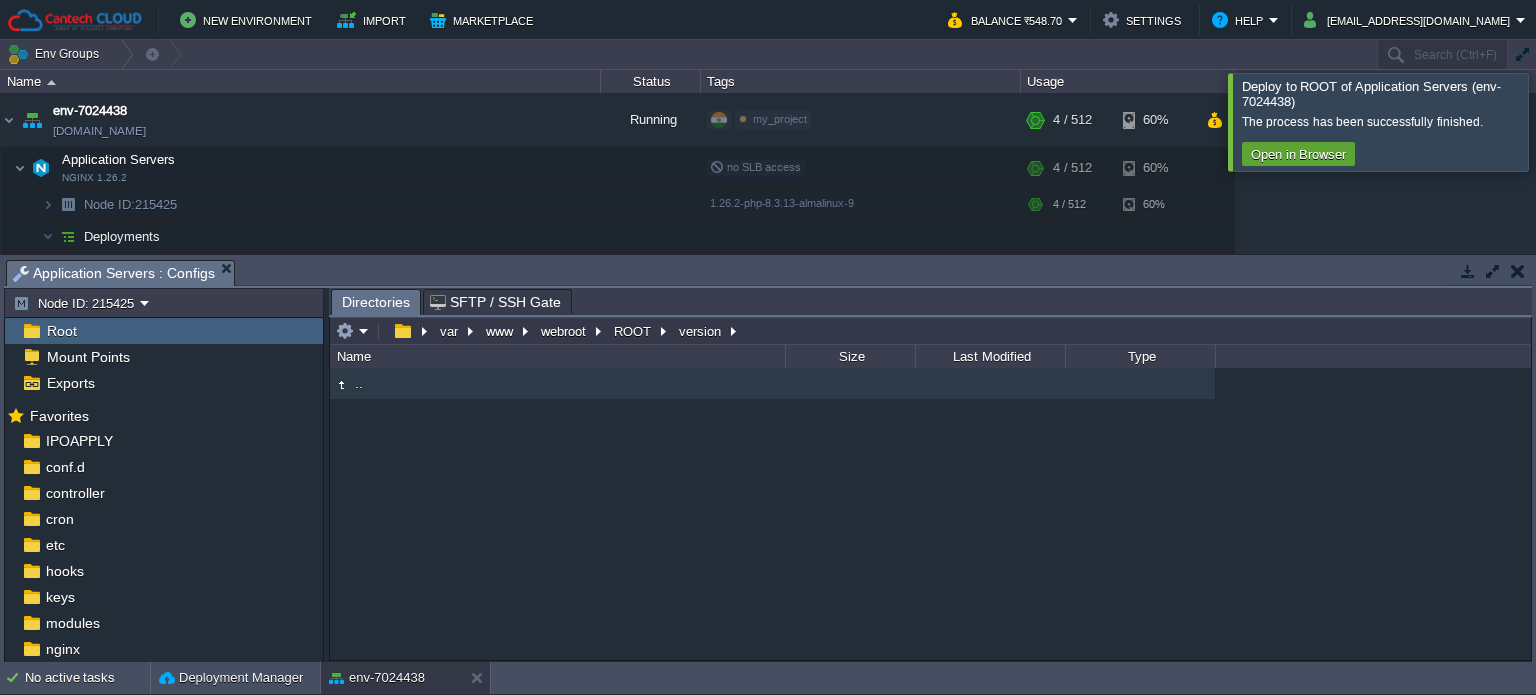 scroll, scrollTop: 0, scrollLeft: 0, axis: both 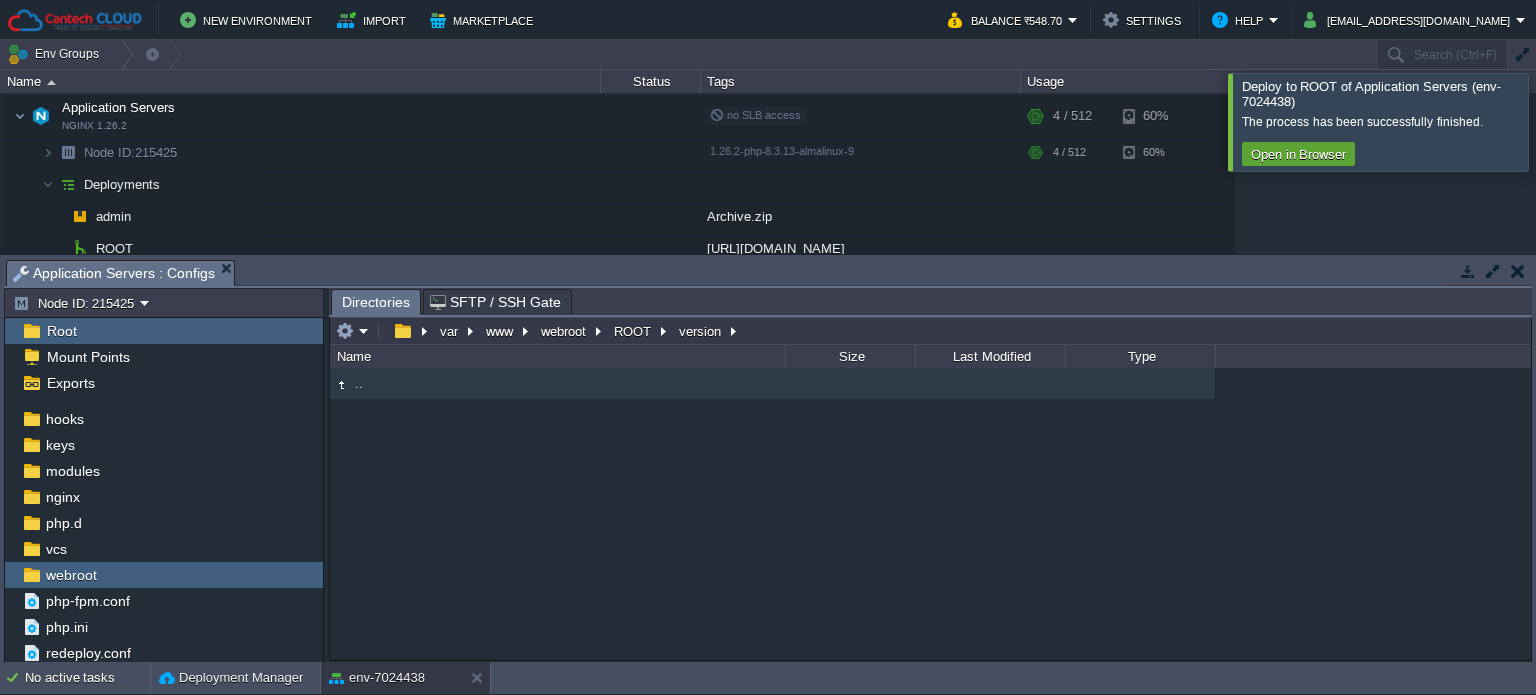 click at bounding box center [1560, 121] 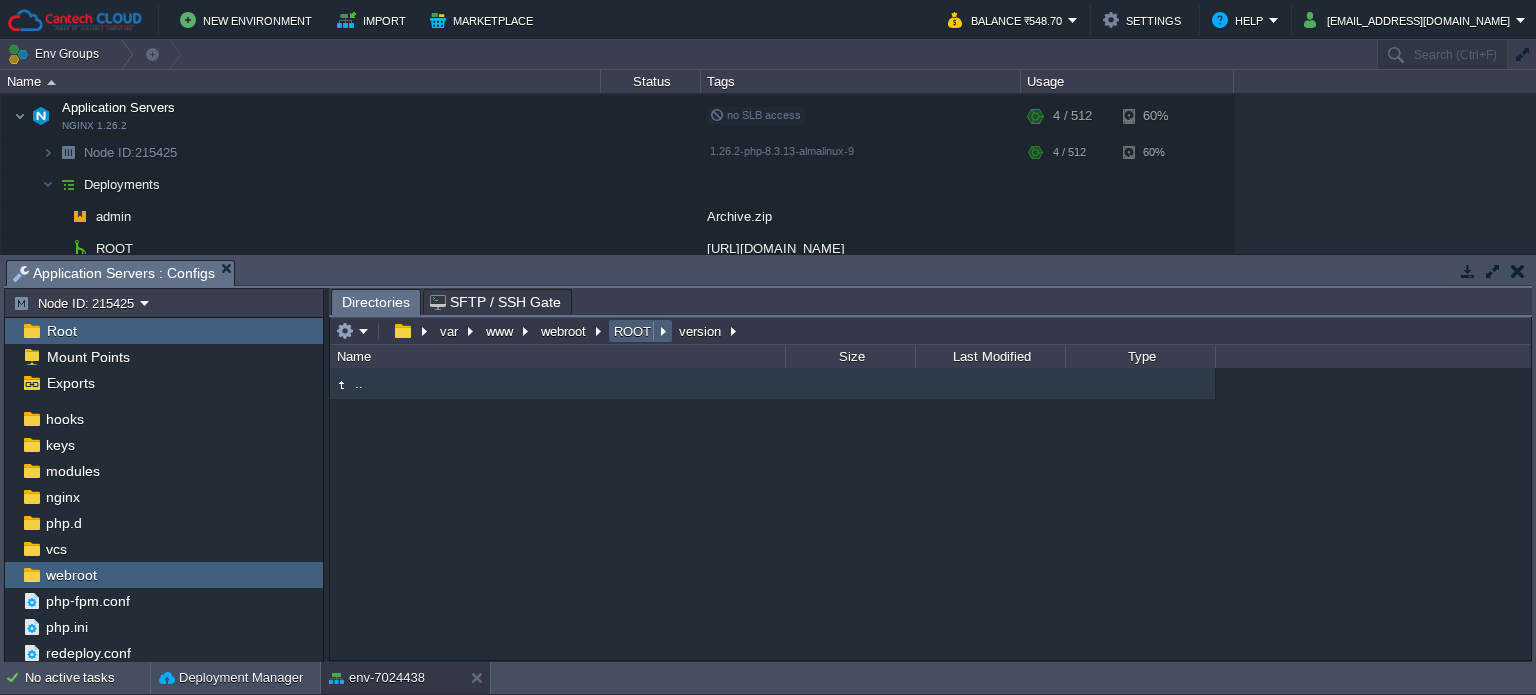 click on "ROOT" at bounding box center [633, 331] 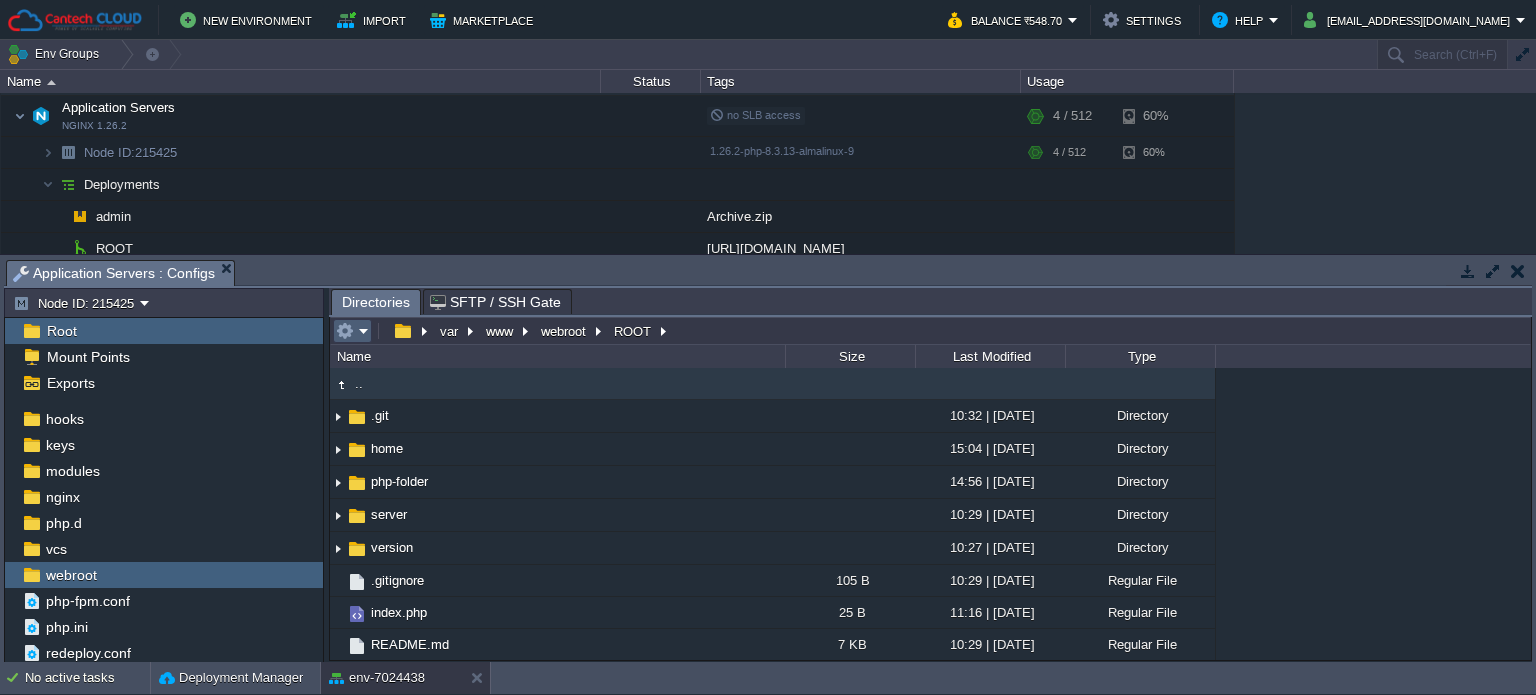 click at bounding box center (345, 331) 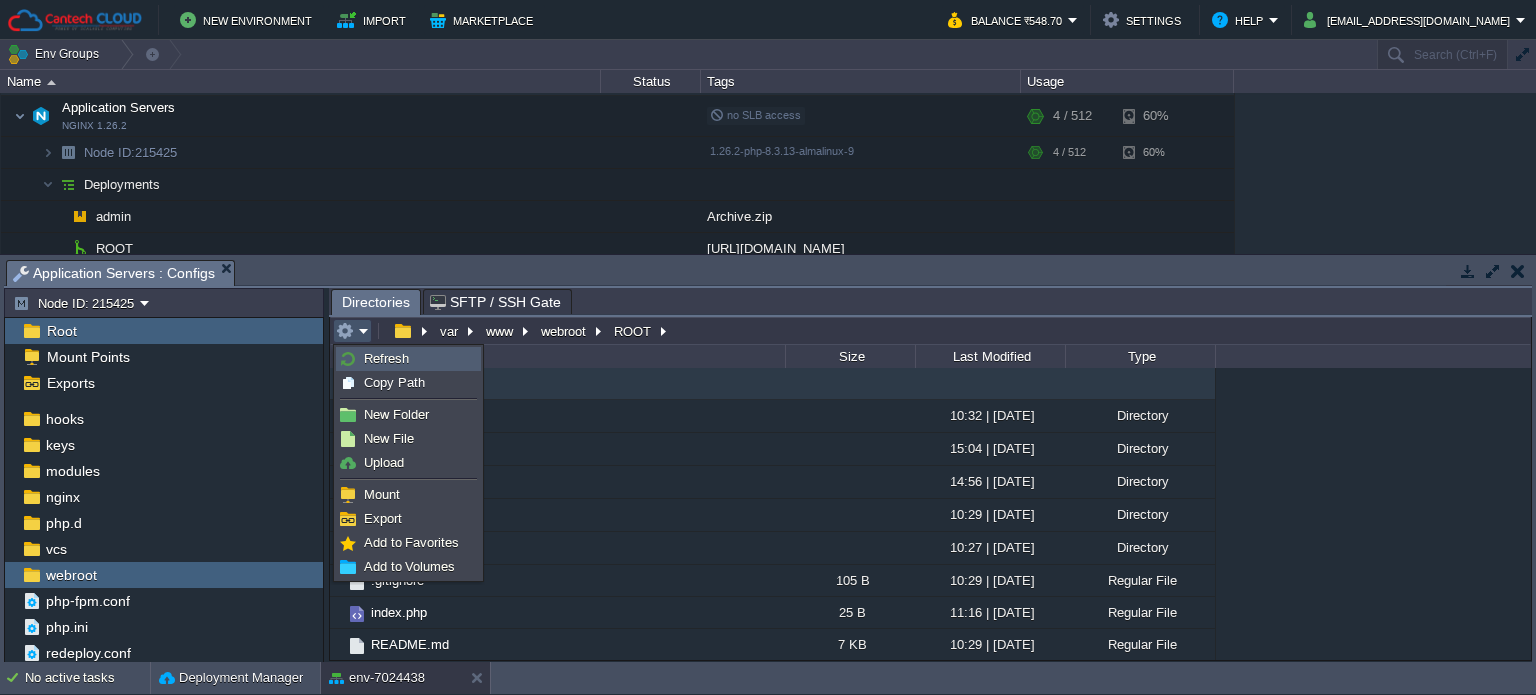 click on "Refresh" at bounding box center [386, 358] 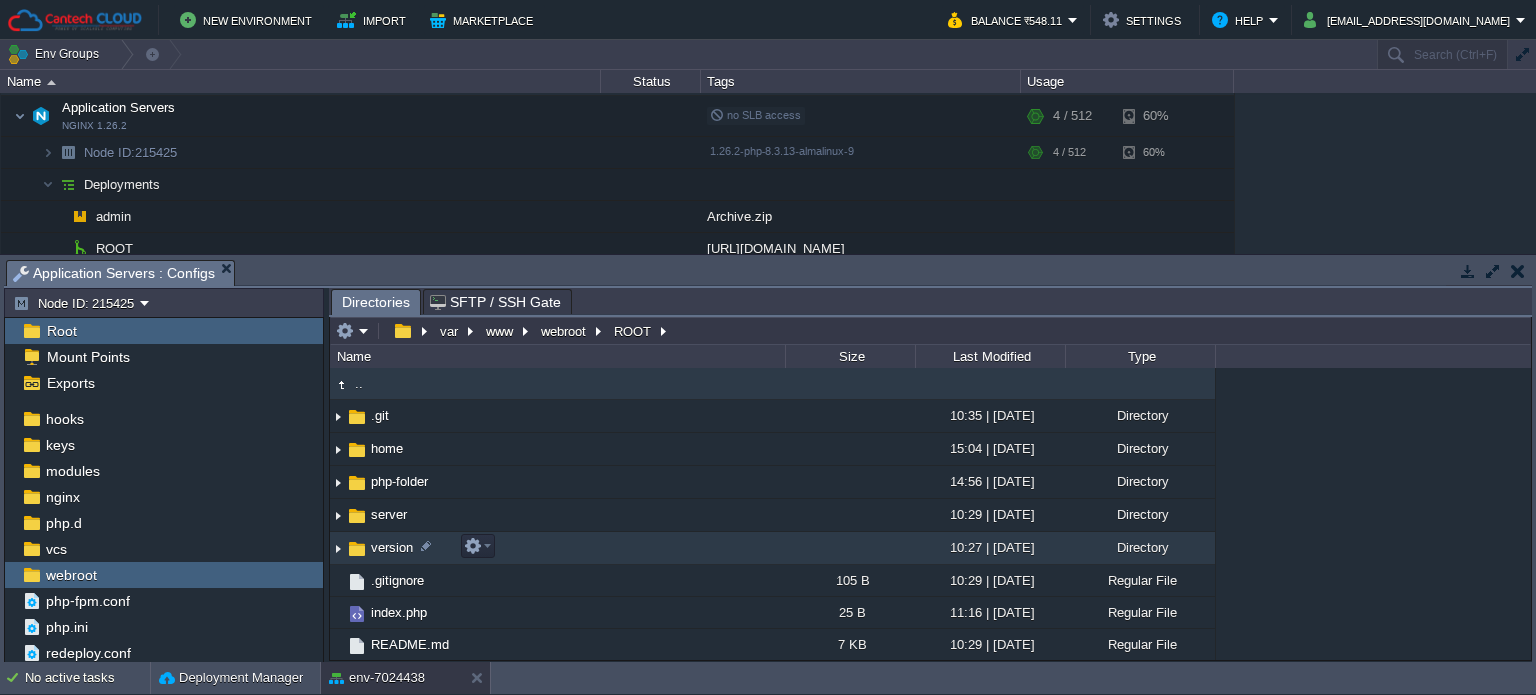 click on "version" at bounding box center [557, 548] 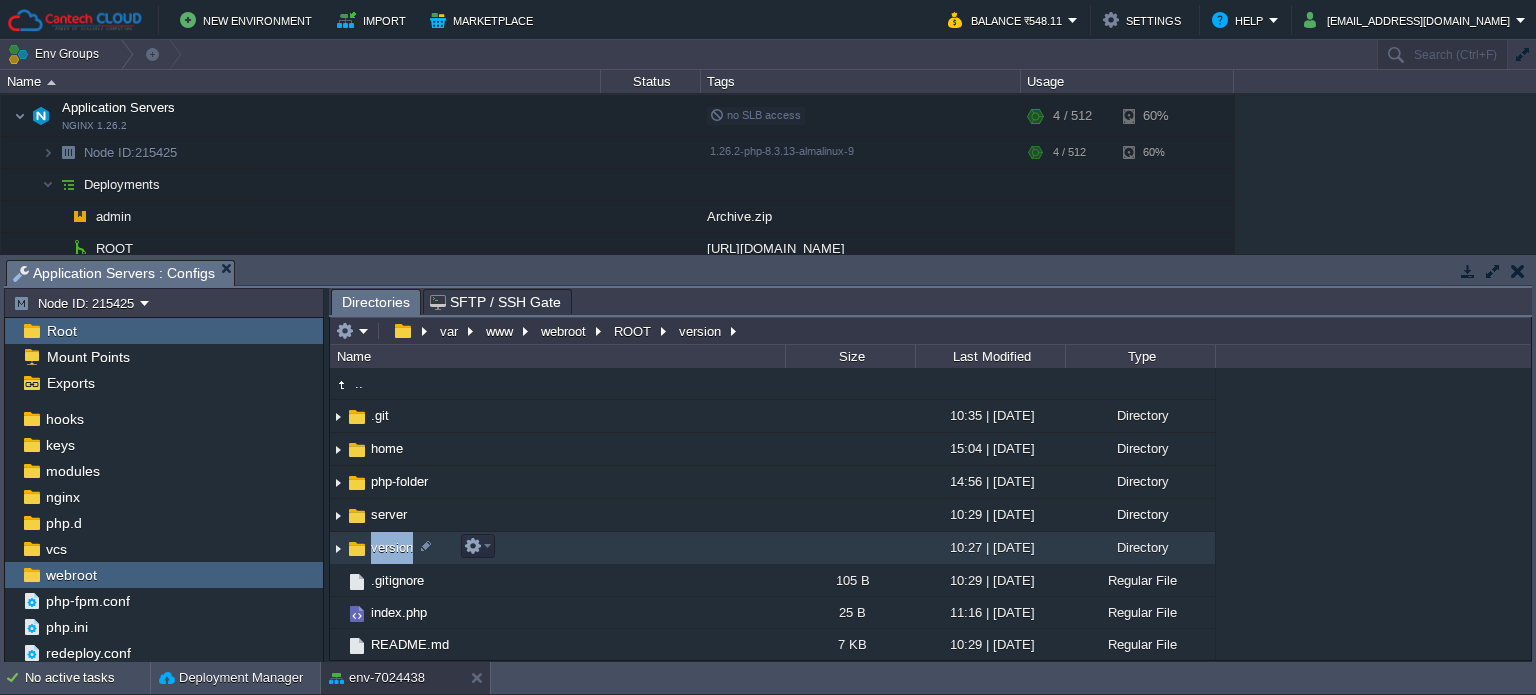 click on "version" at bounding box center (557, 548) 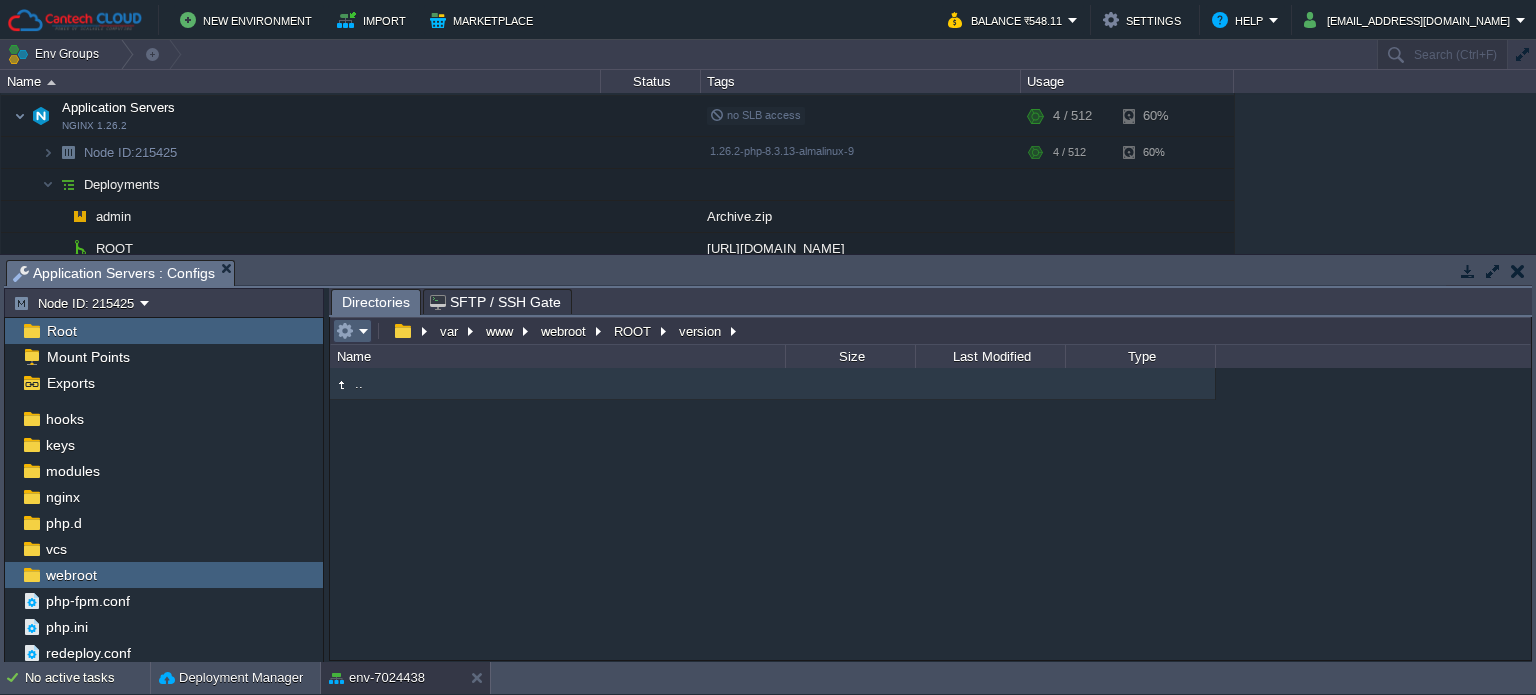 click at bounding box center (352, 331) 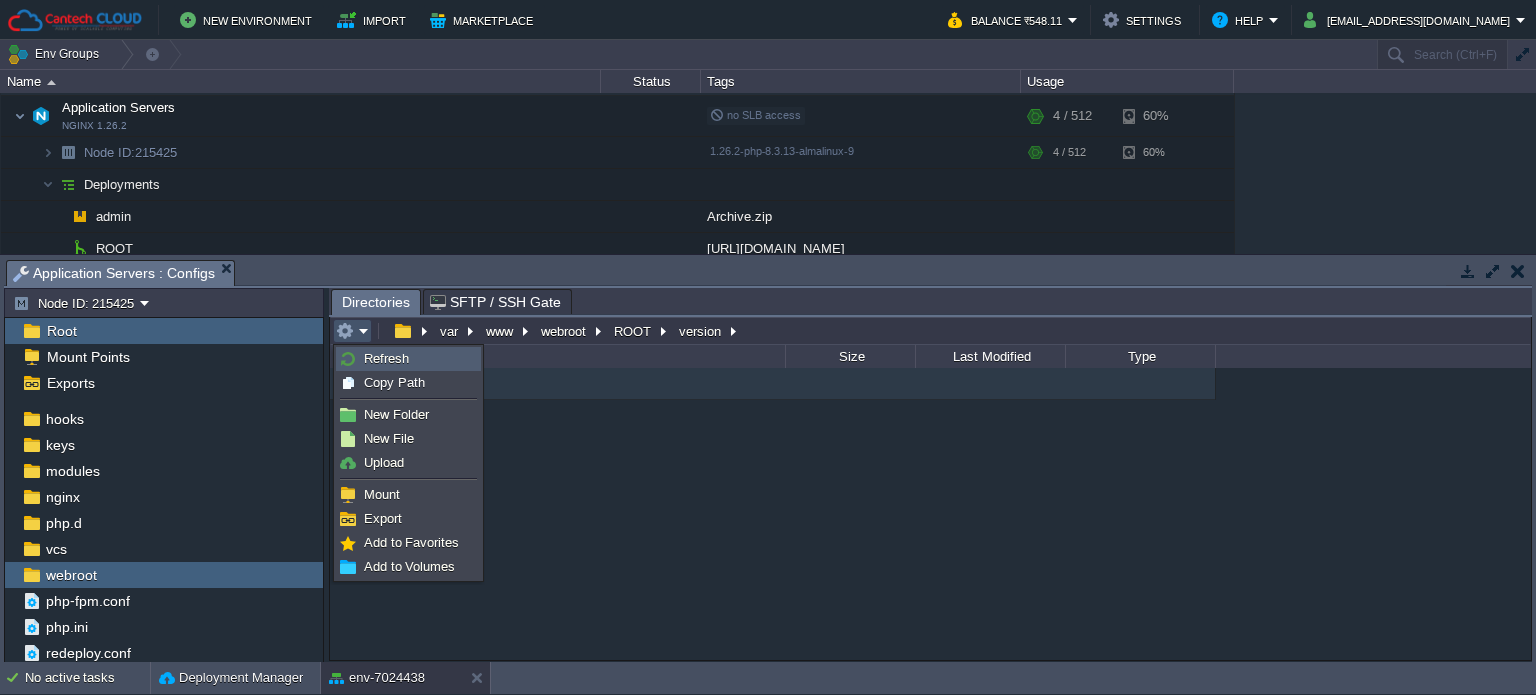 click on "Refresh" at bounding box center [386, 358] 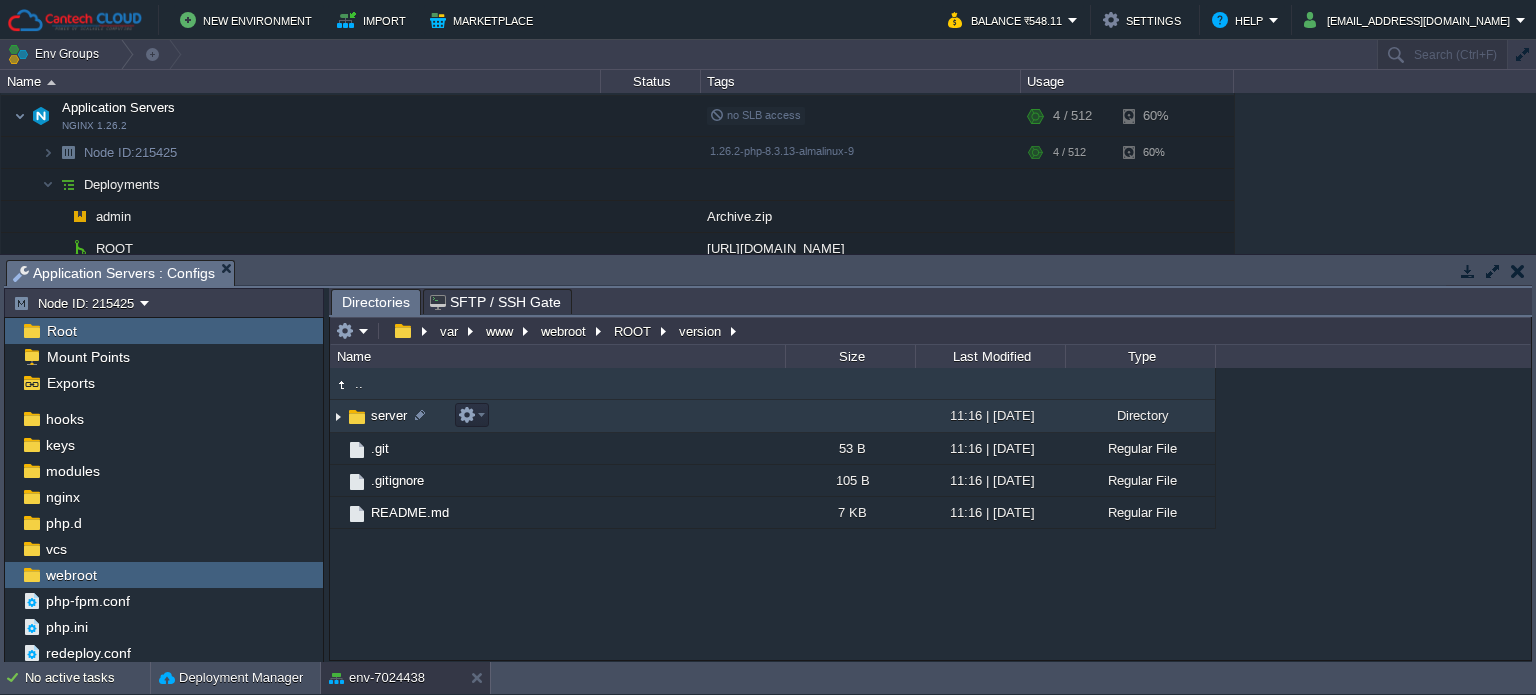 click on "server" at bounding box center [557, 416] 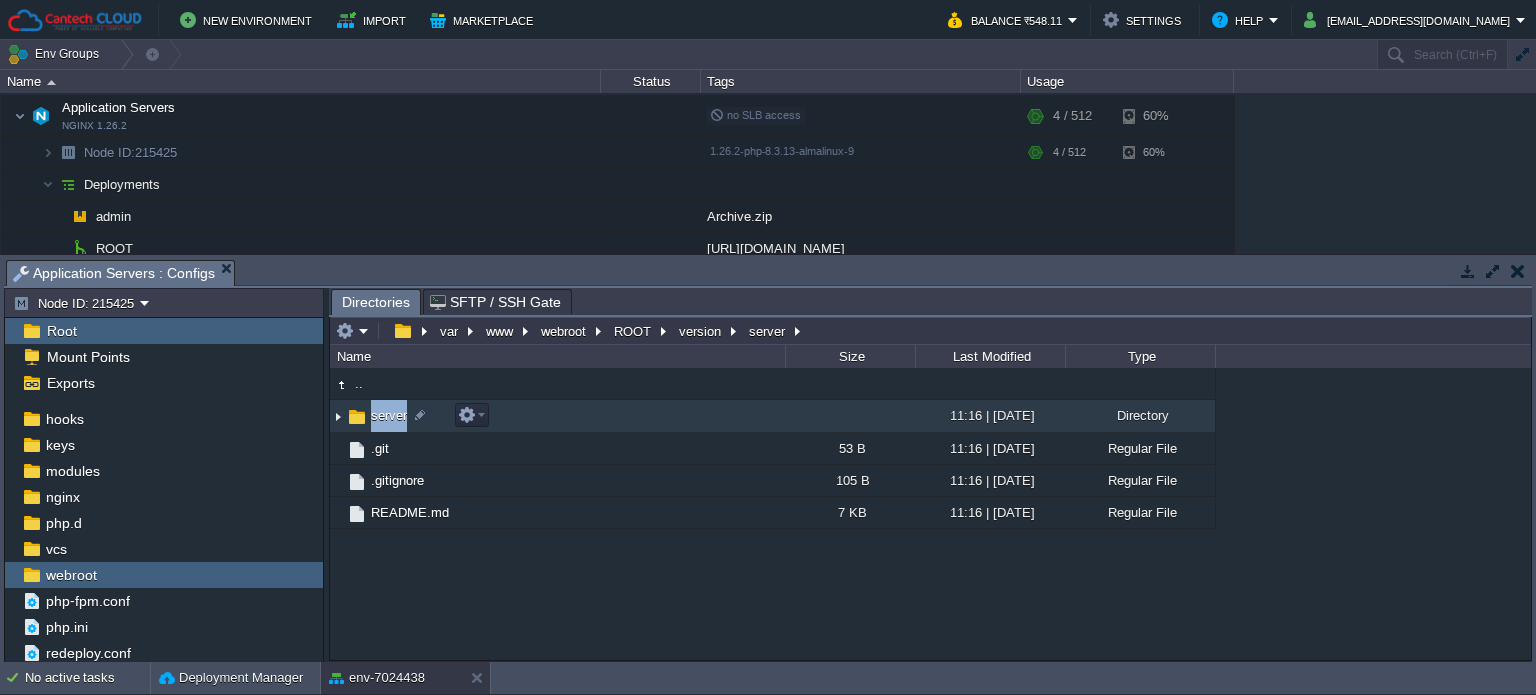 click on "server" at bounding box center [557, 416] 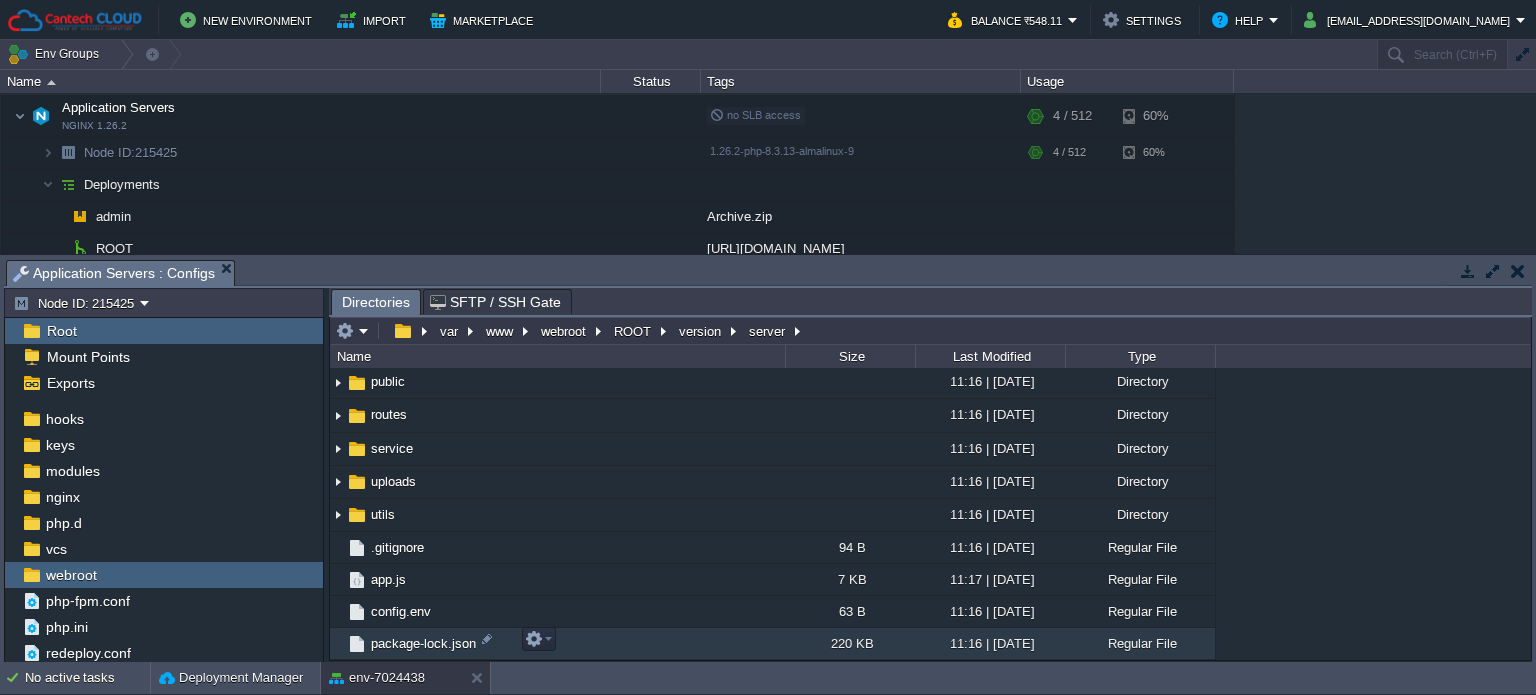 scroll, scrollTop: 259, scrollLeft: 0, axis: vertical 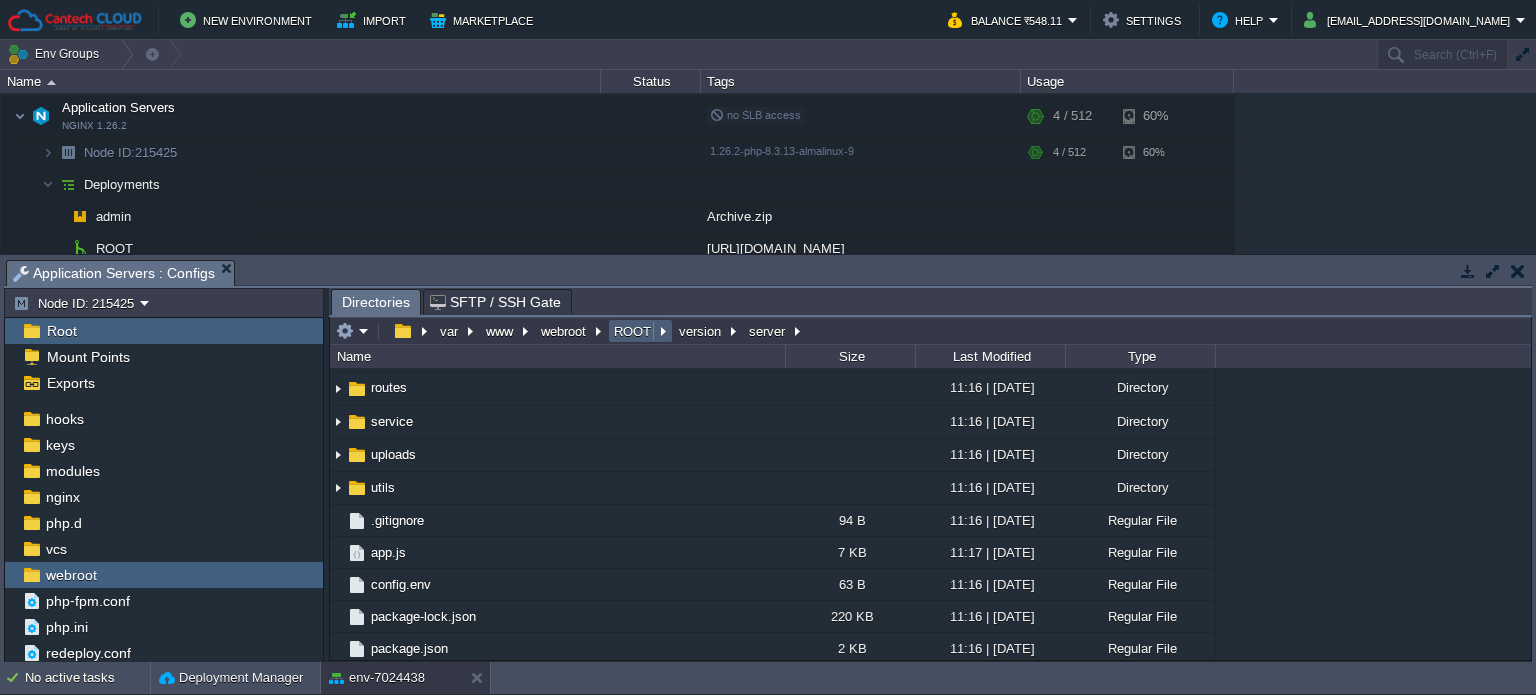 click on "ROOT" at bounding box center [633, 331] 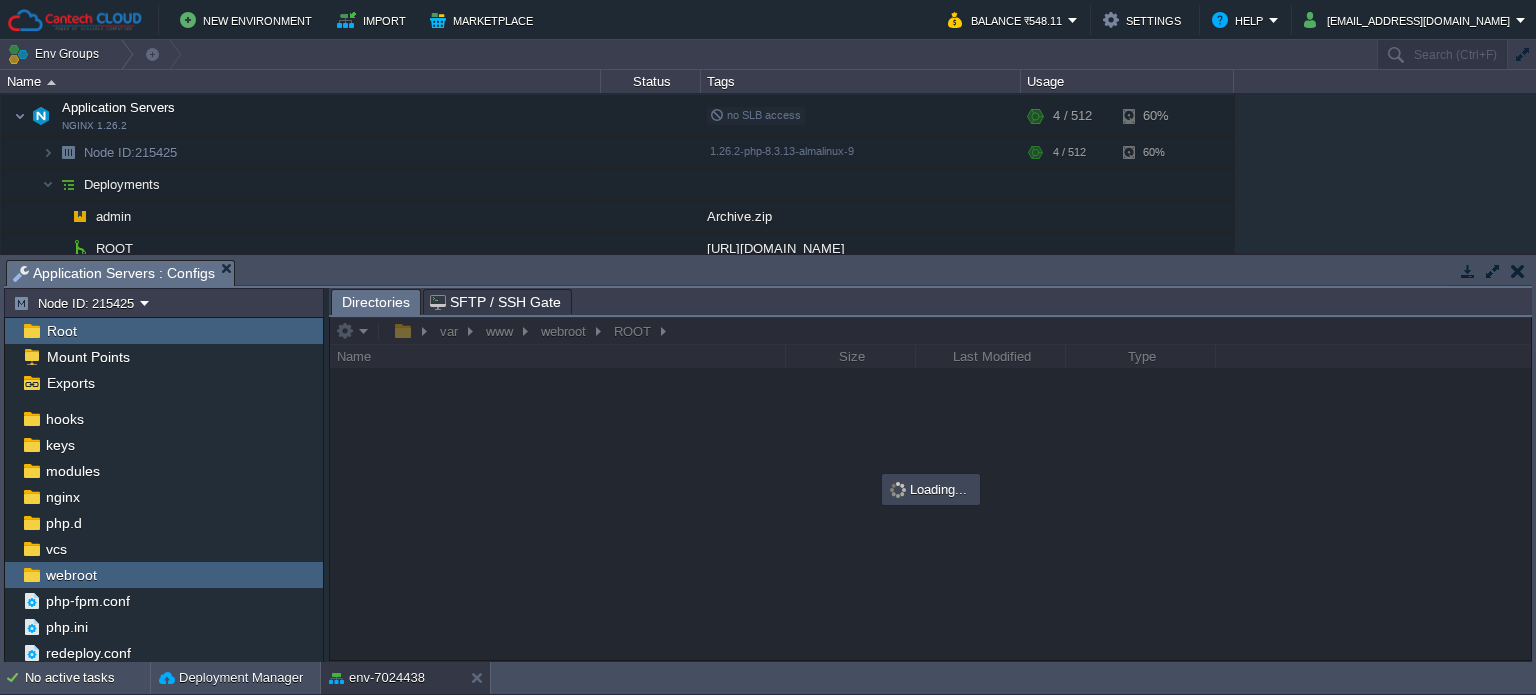 scroll, scrollTop: 0, scrollLeft: 0, axis: both 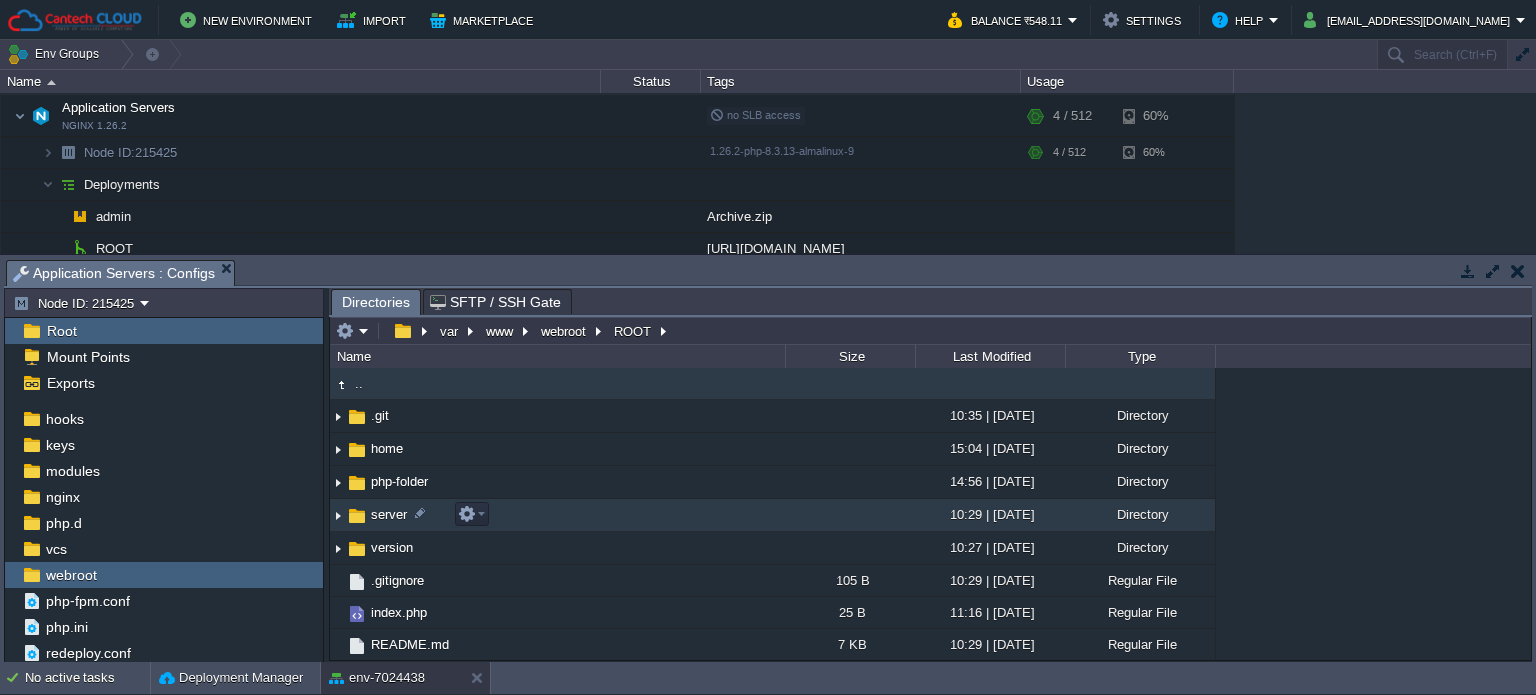 click on "server" at bounding box center [557, 515] 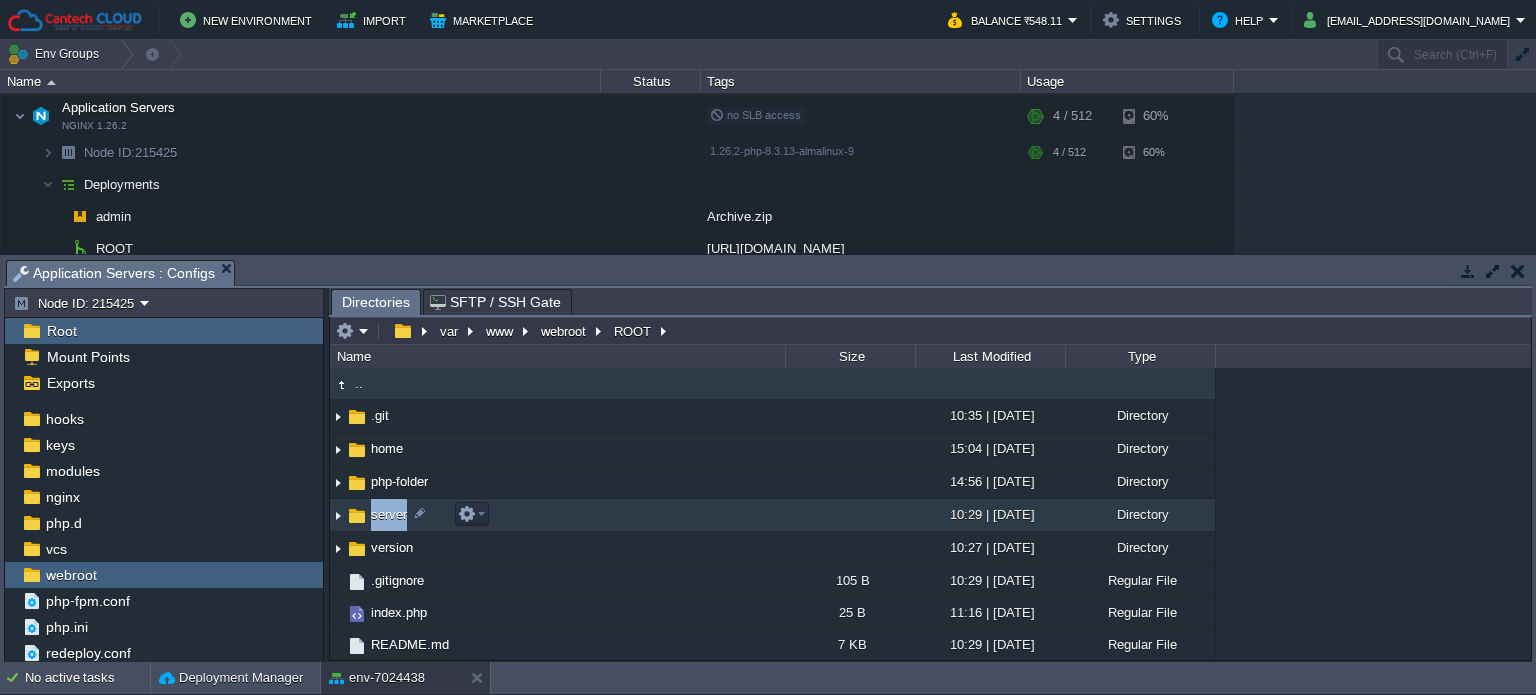 click on "server" at bounding box center (557, 515) 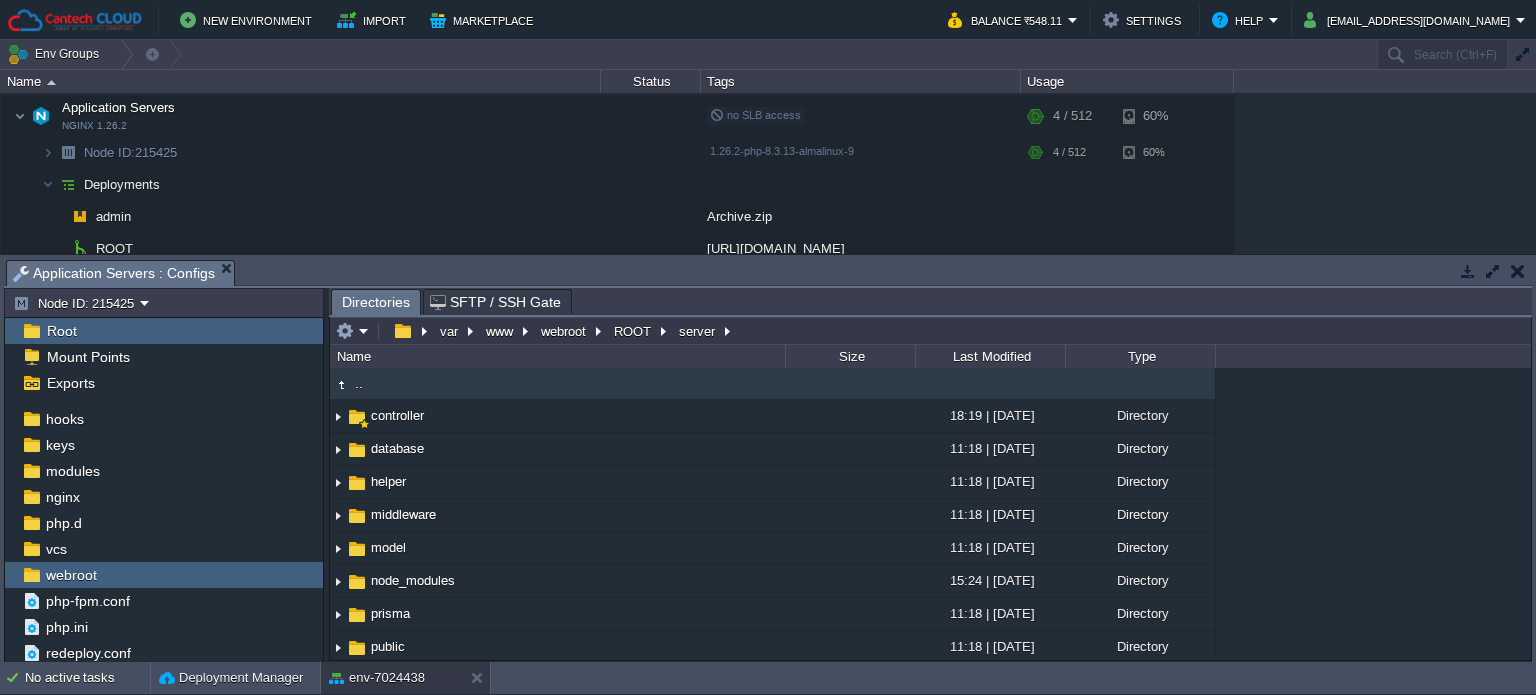 scroll, scrollTop: 324, scrollLeft: 0, axis: vertical 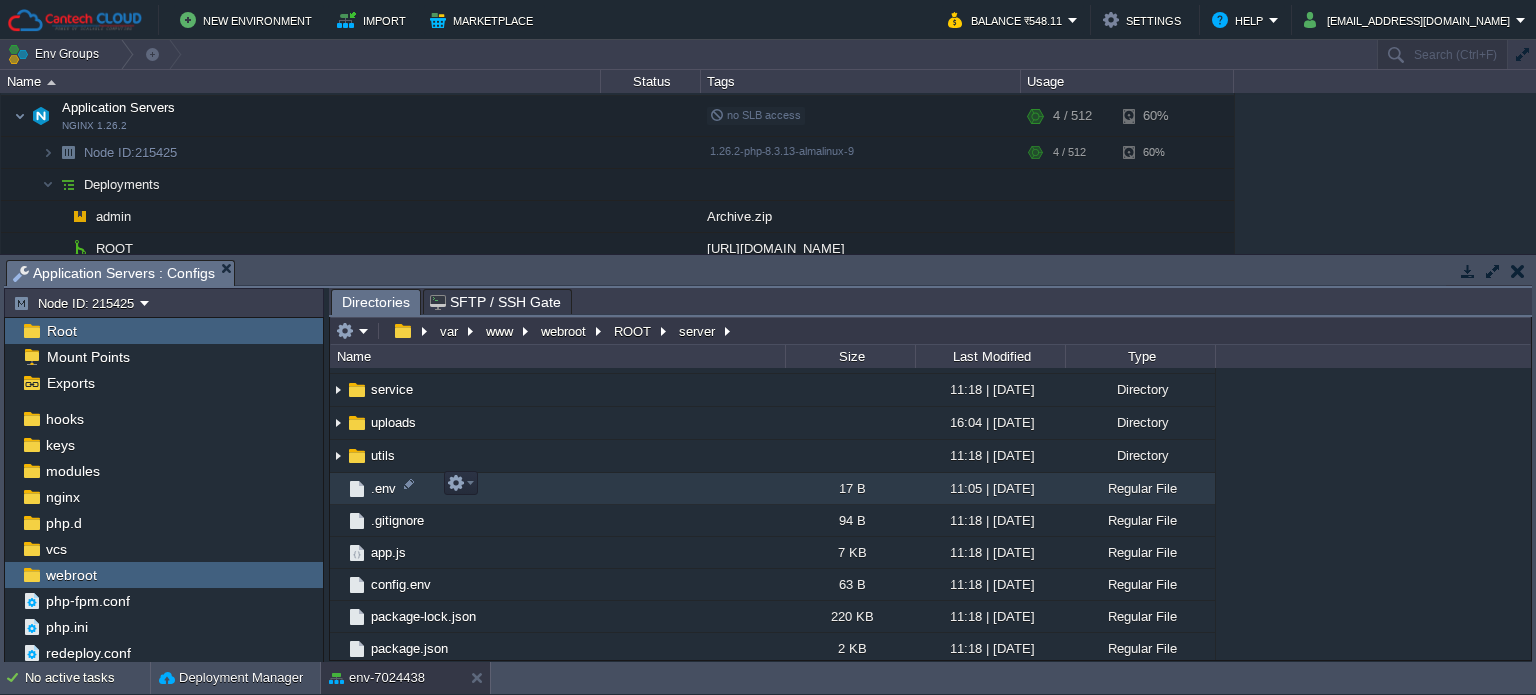 click on ".env" at bounding box center (383, 488) 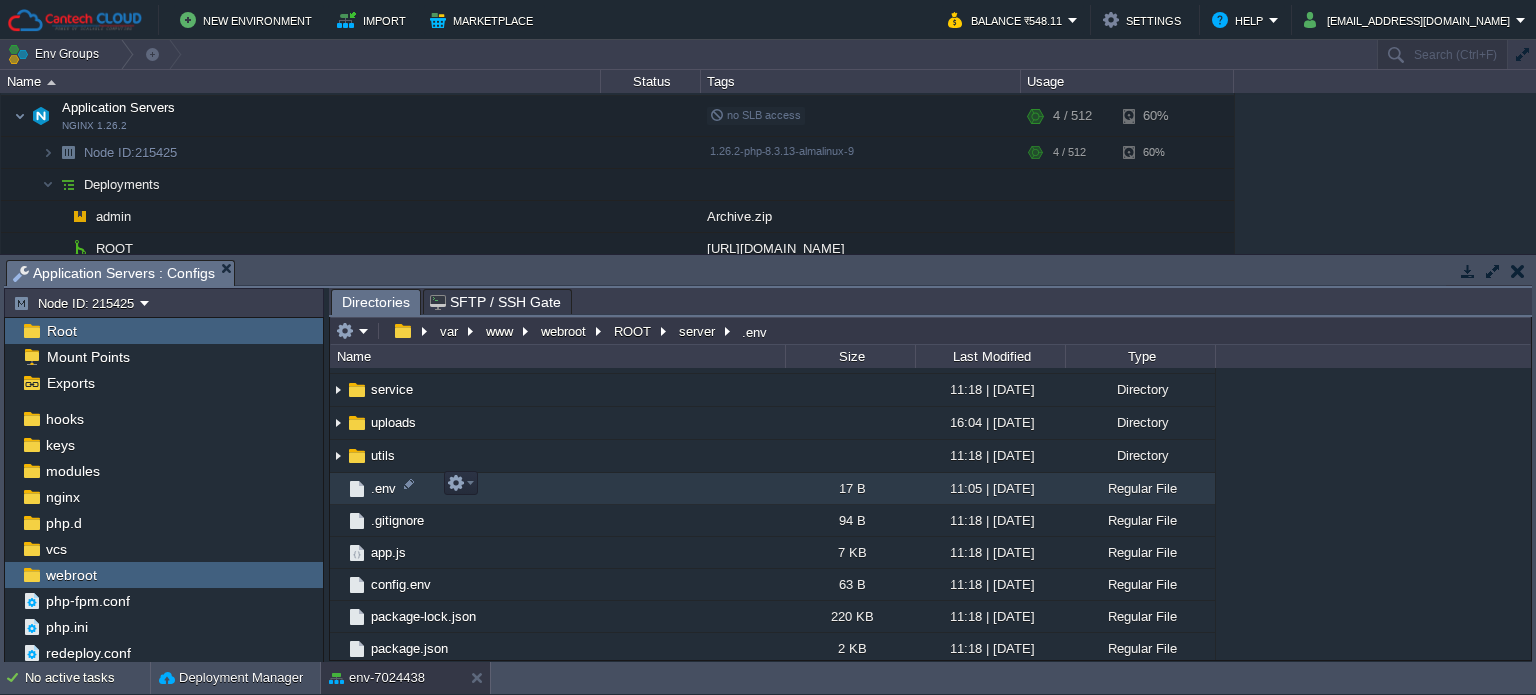 click on ".env" at bounding box center [383, 488] 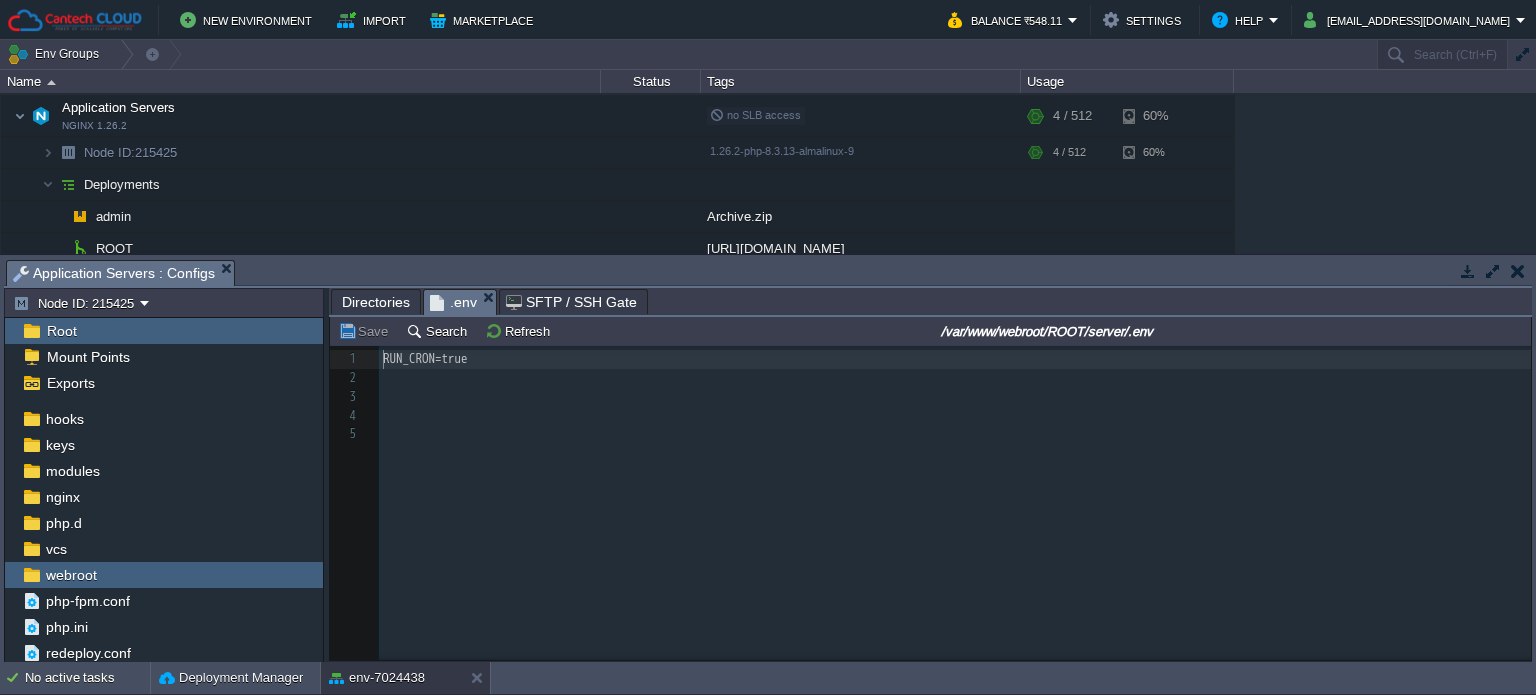 scroll, scrollTop: 6, scrollLeft: 0, axis: vertical 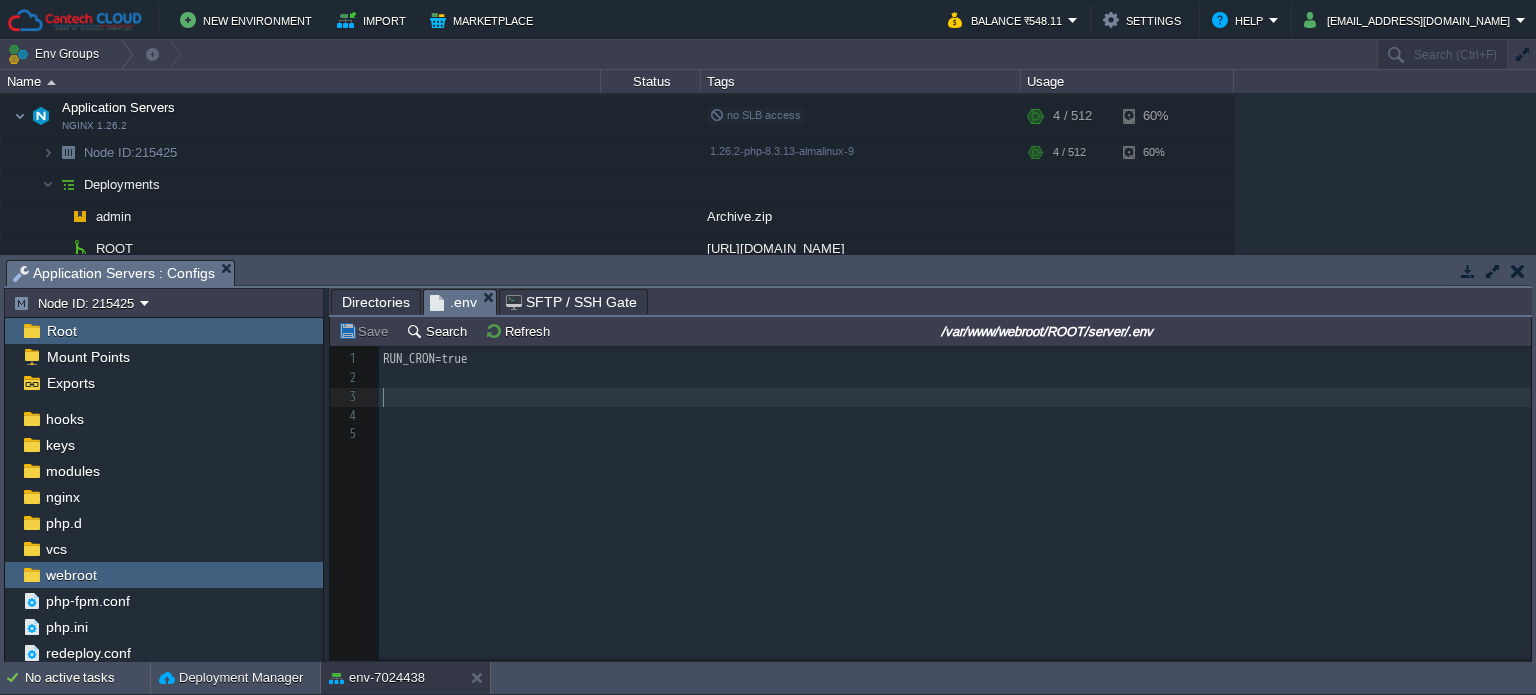 click on "​" at bounding box center (958, 416) 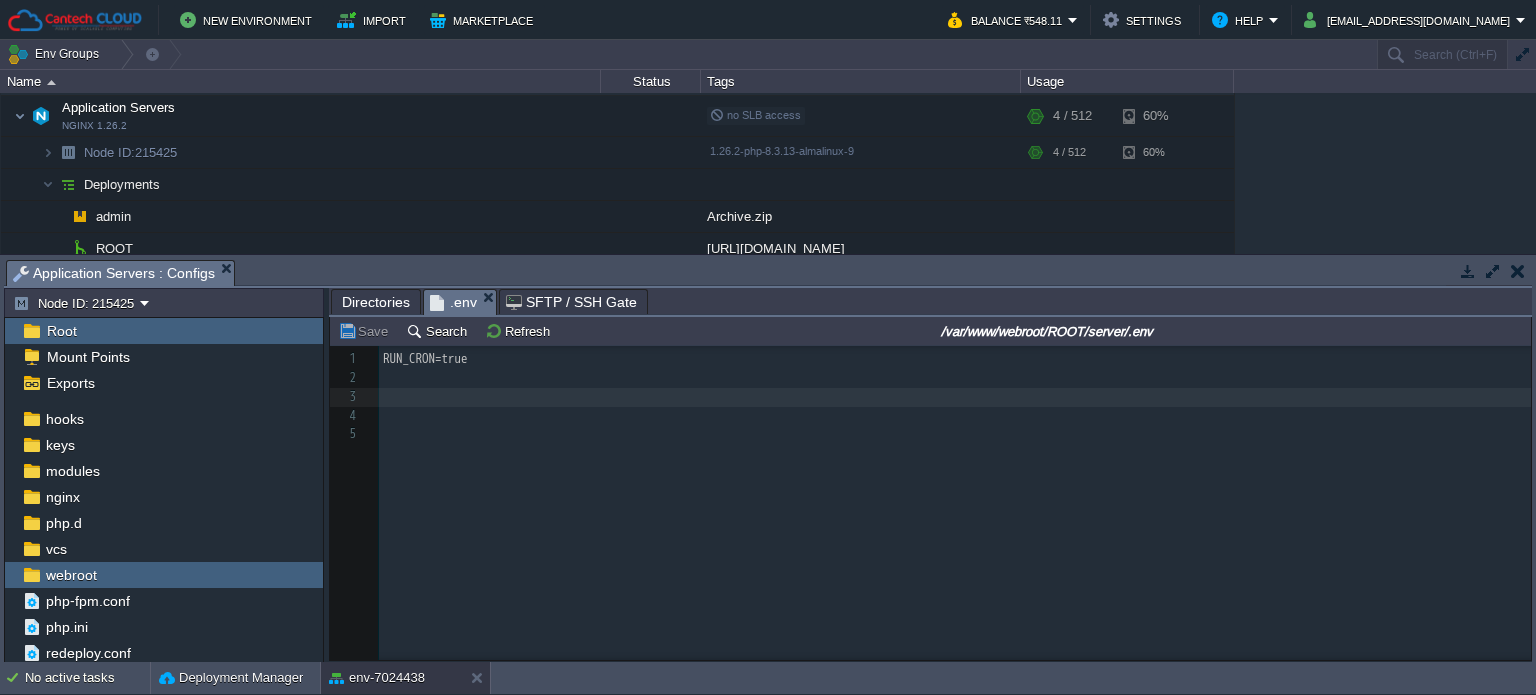 type on "RUN_CRON=true" 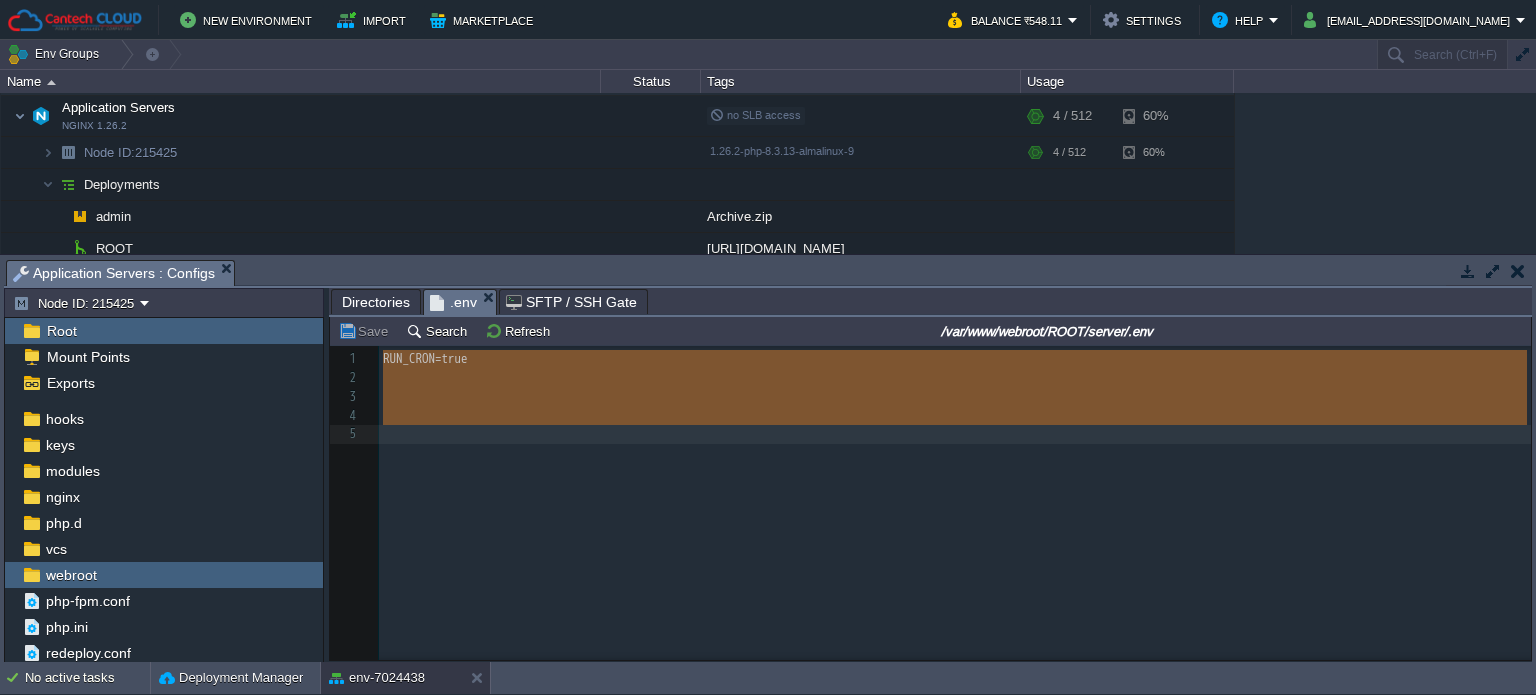 click on "Directories" at bounding box center [376, 302] 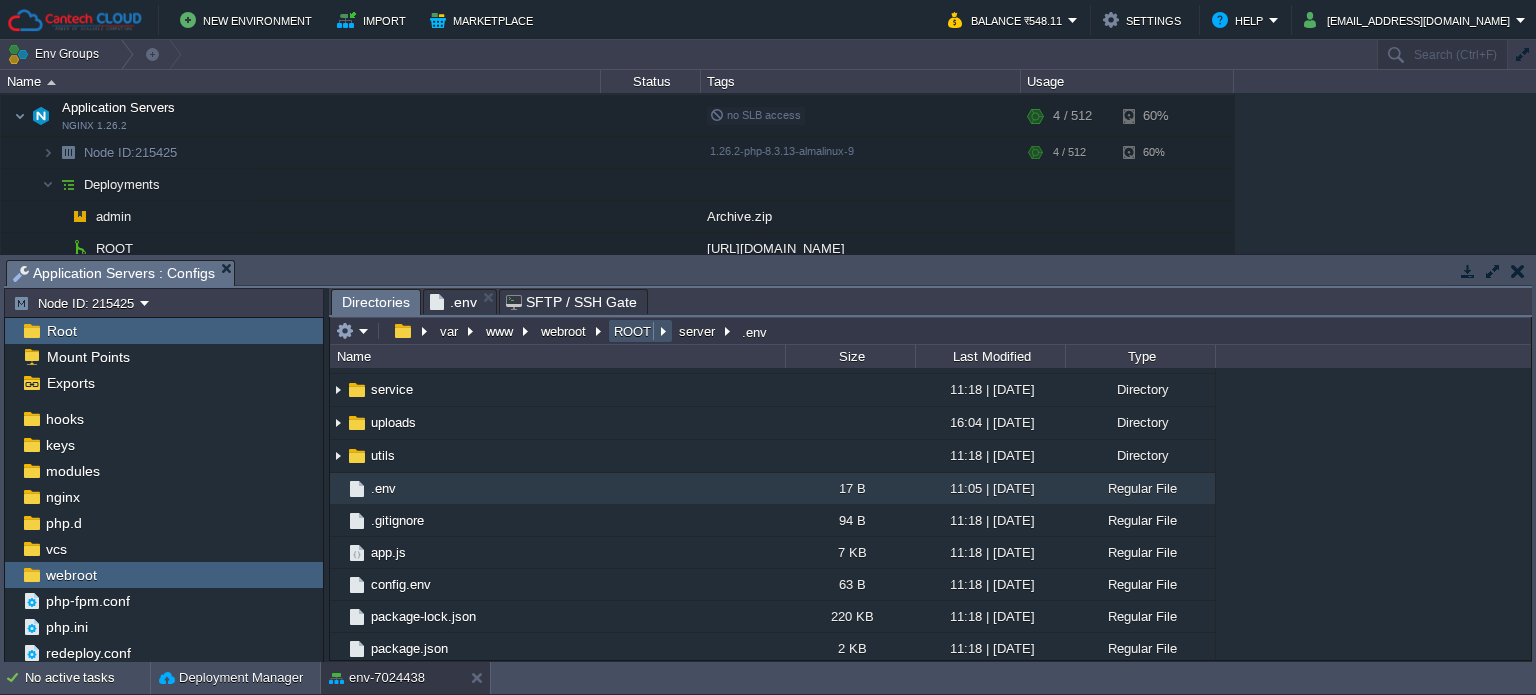 click on "ROOT" at bounding box center [633, 331] 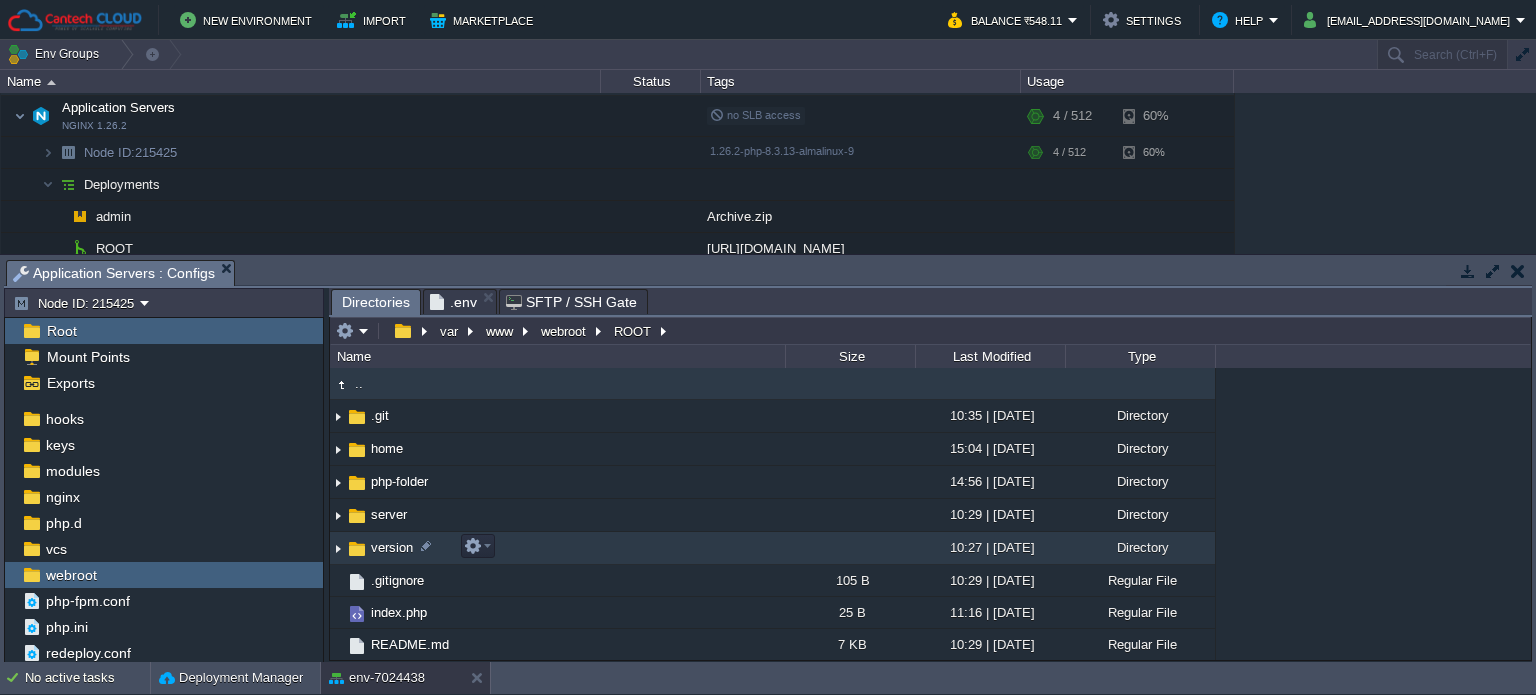 click on "version" at bounding box center (392, 547) 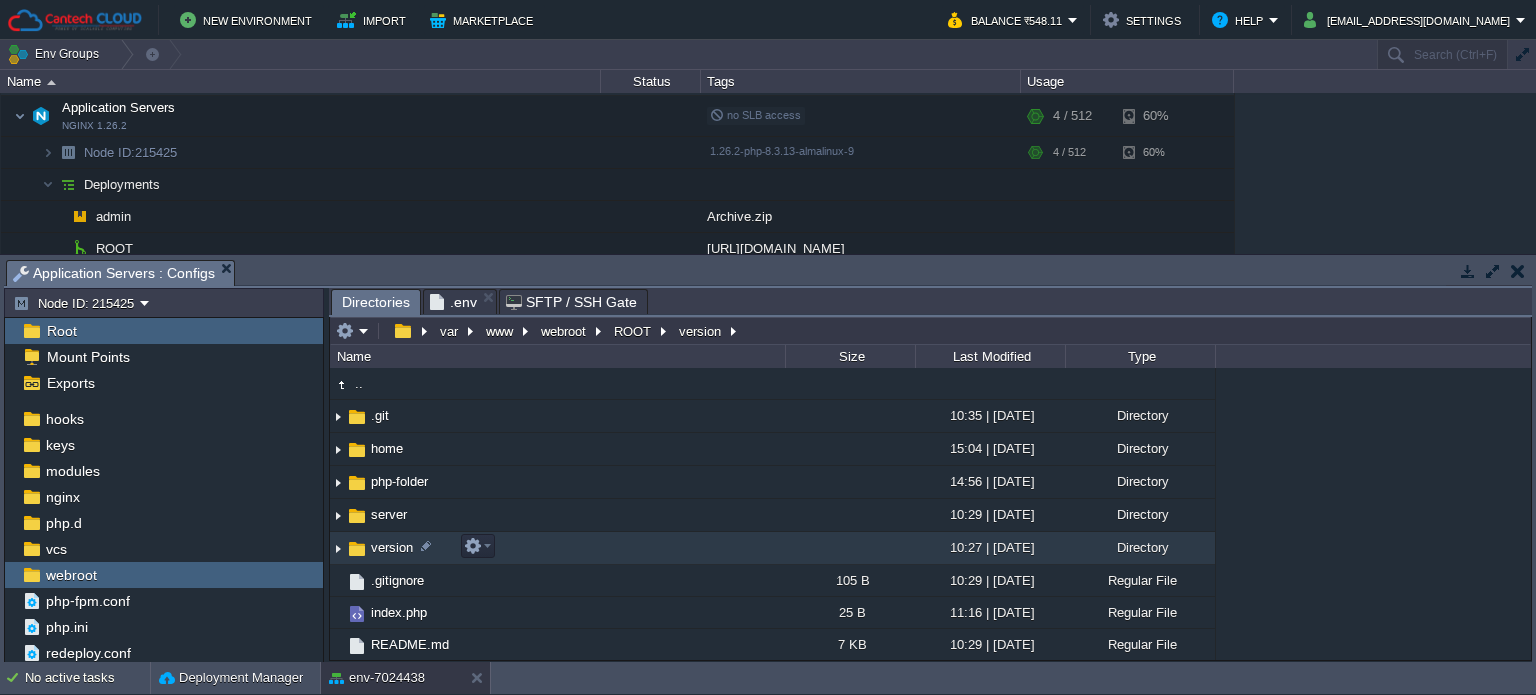 click on "version" at bounding box center (392, 547) 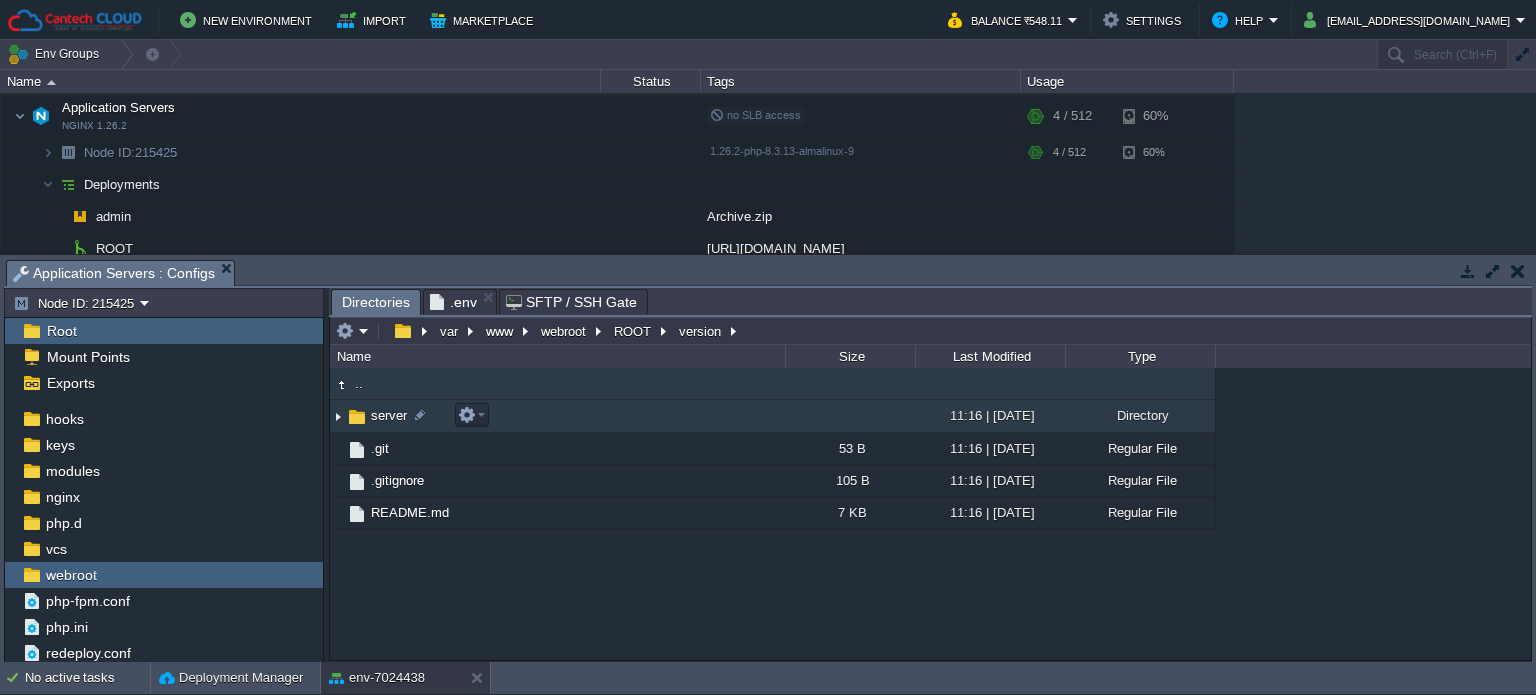 click on "server" at bounding box center (389, 415) 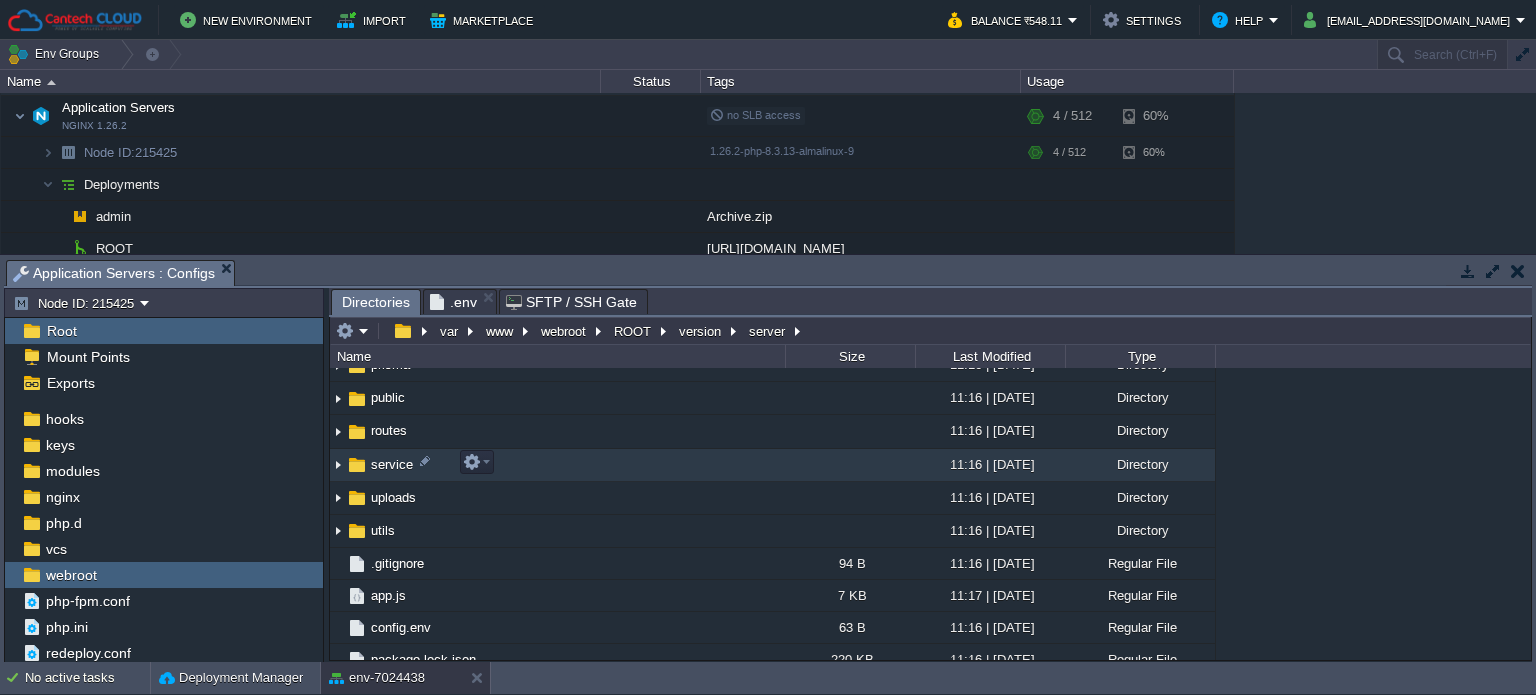 scroll, scrollTop: 259, scrollLeft: 0, axis: vertical 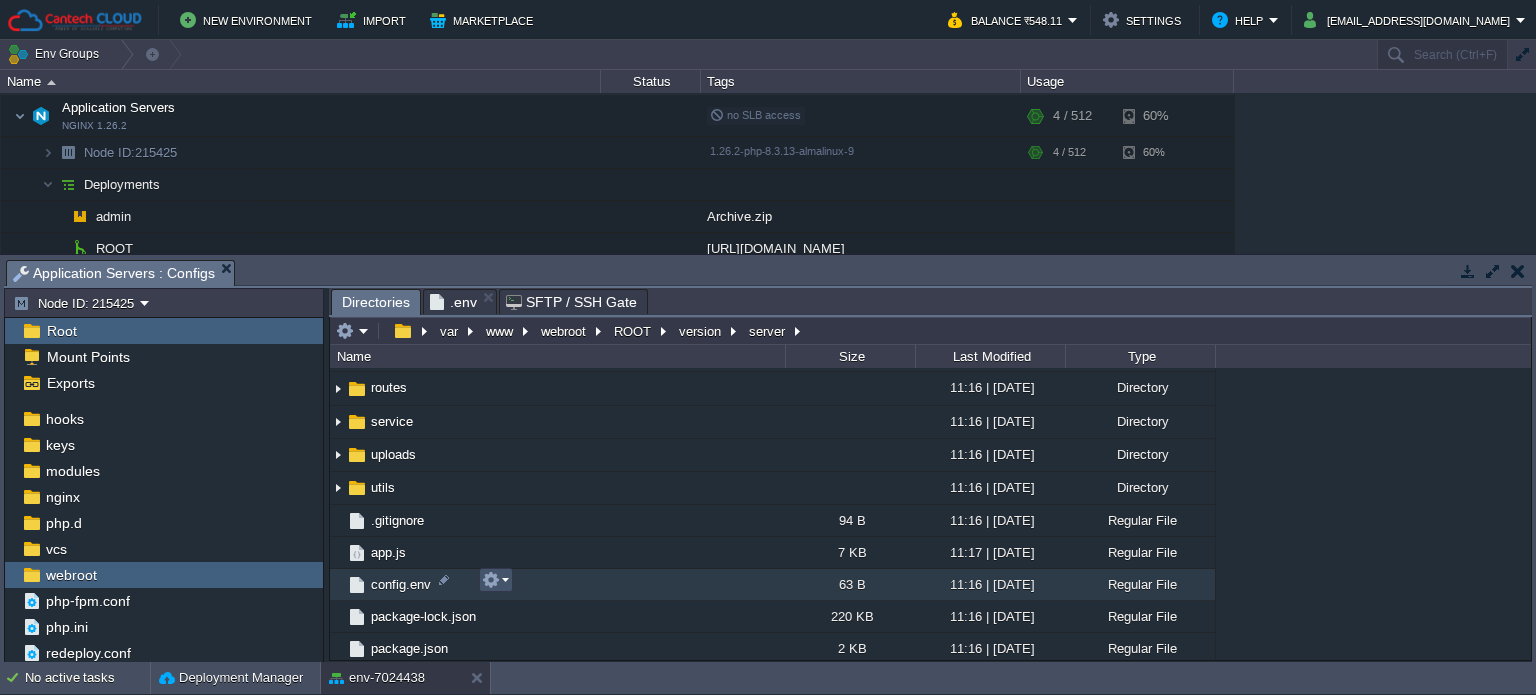 click at bounding box center (491, 580) 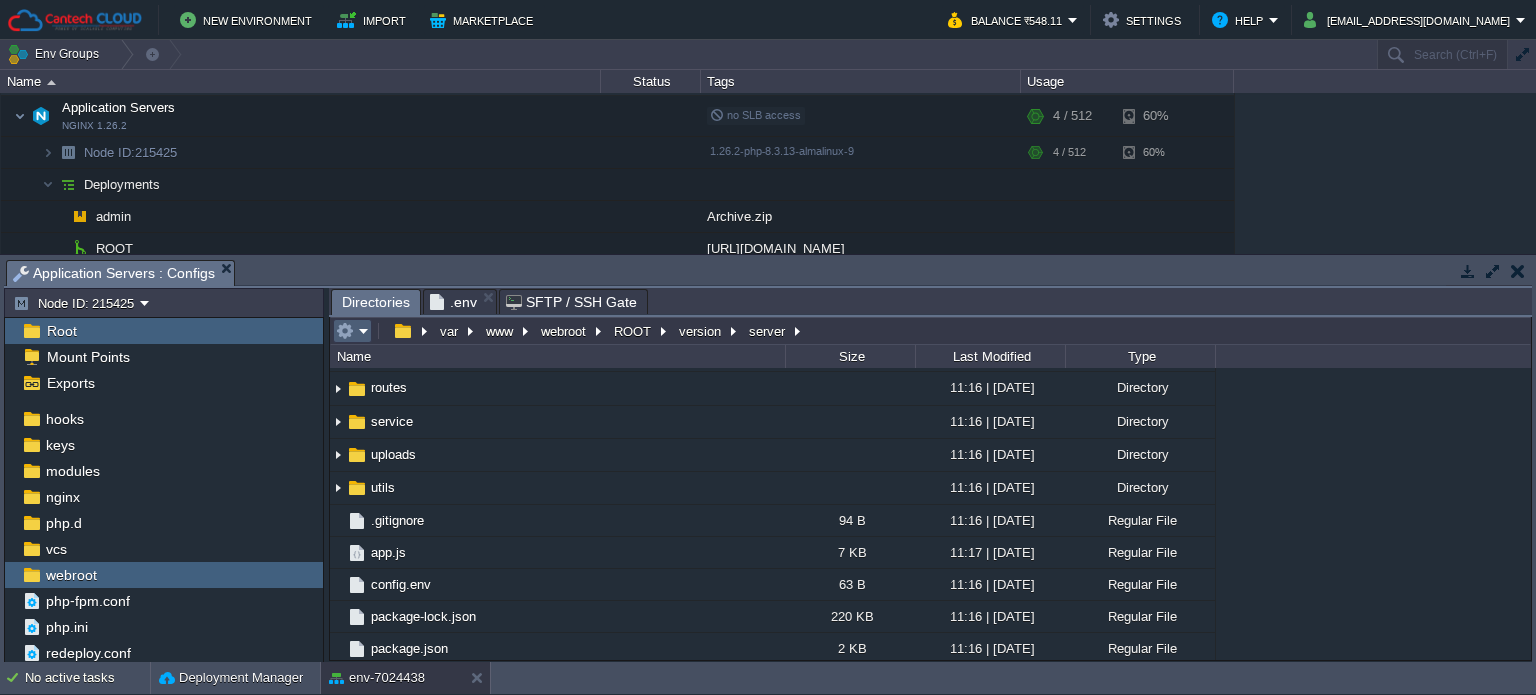 click at bounding box center (352, 331) 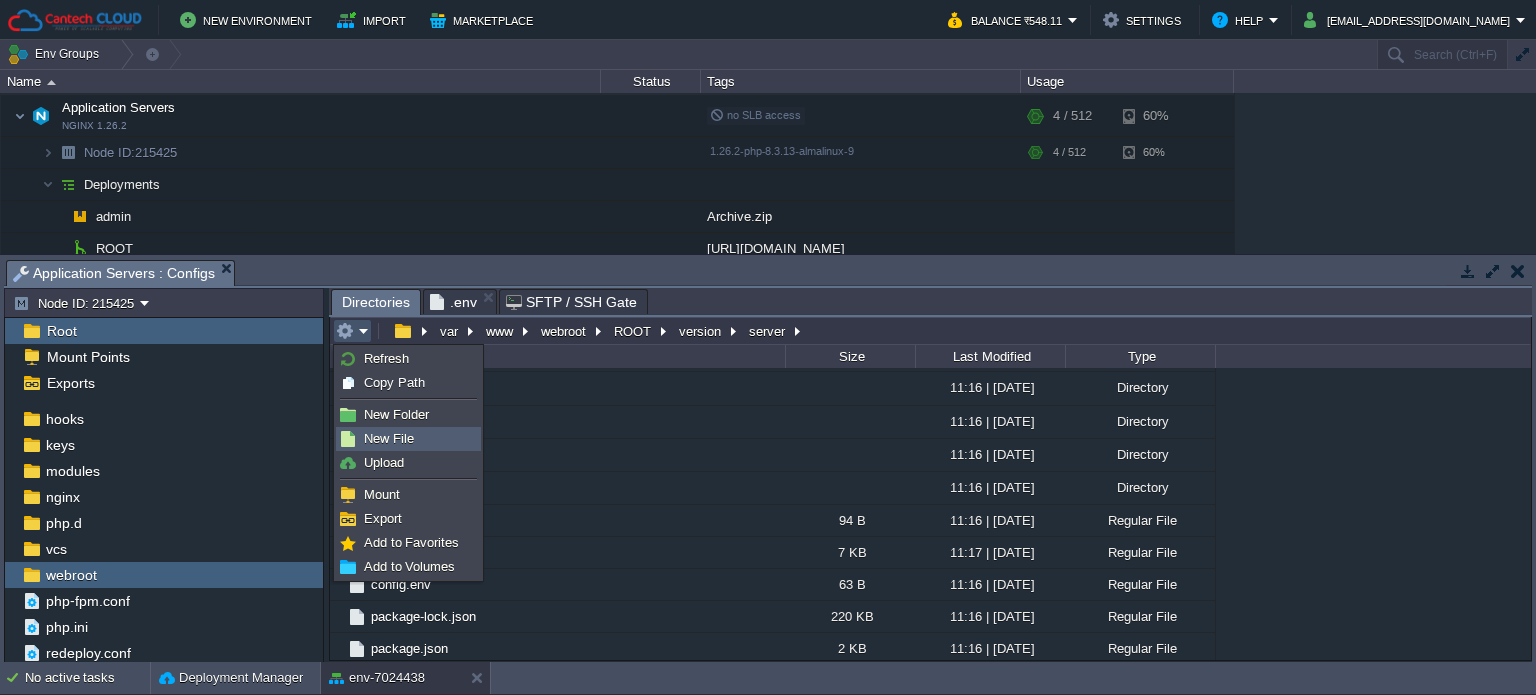 click on "New File" at bounding box center (389, 438) 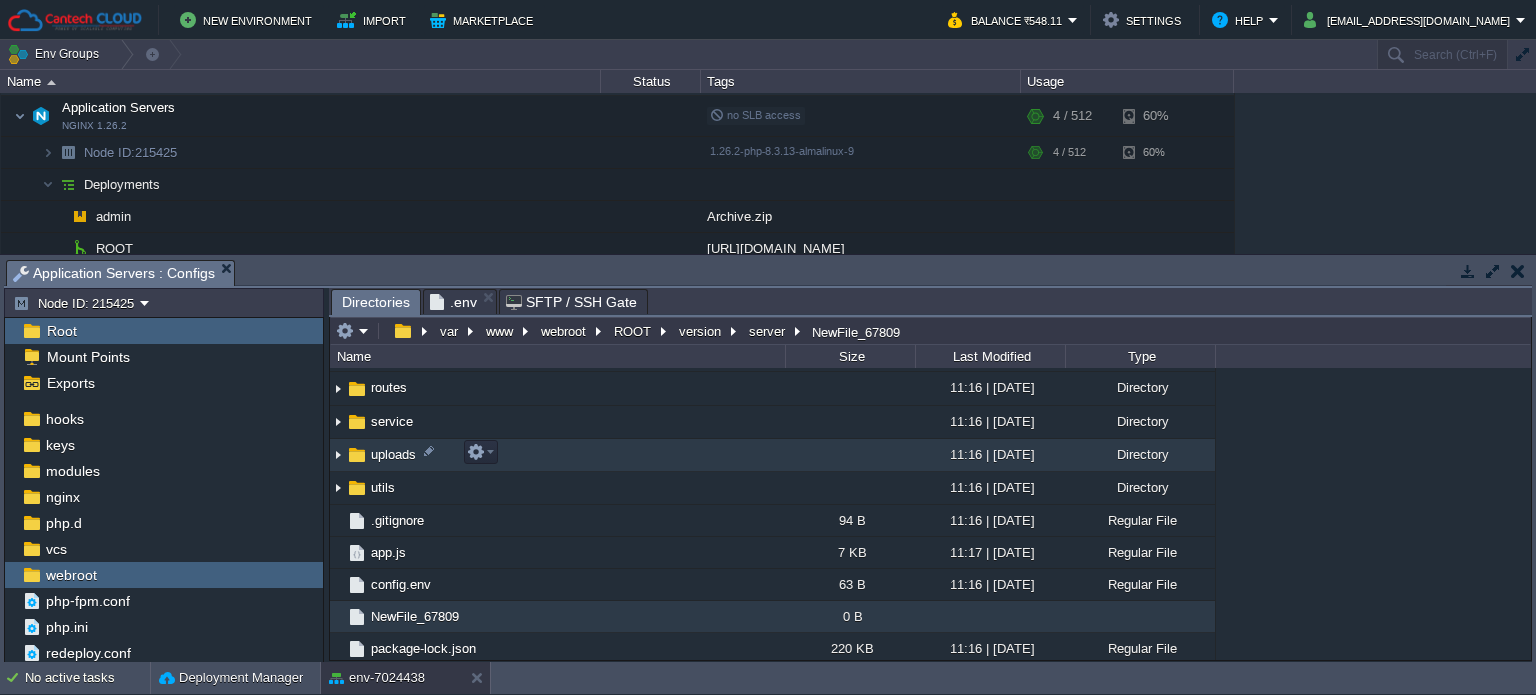 scroll, scrollTop: 291, scrollLeft: 0, axis: vertical 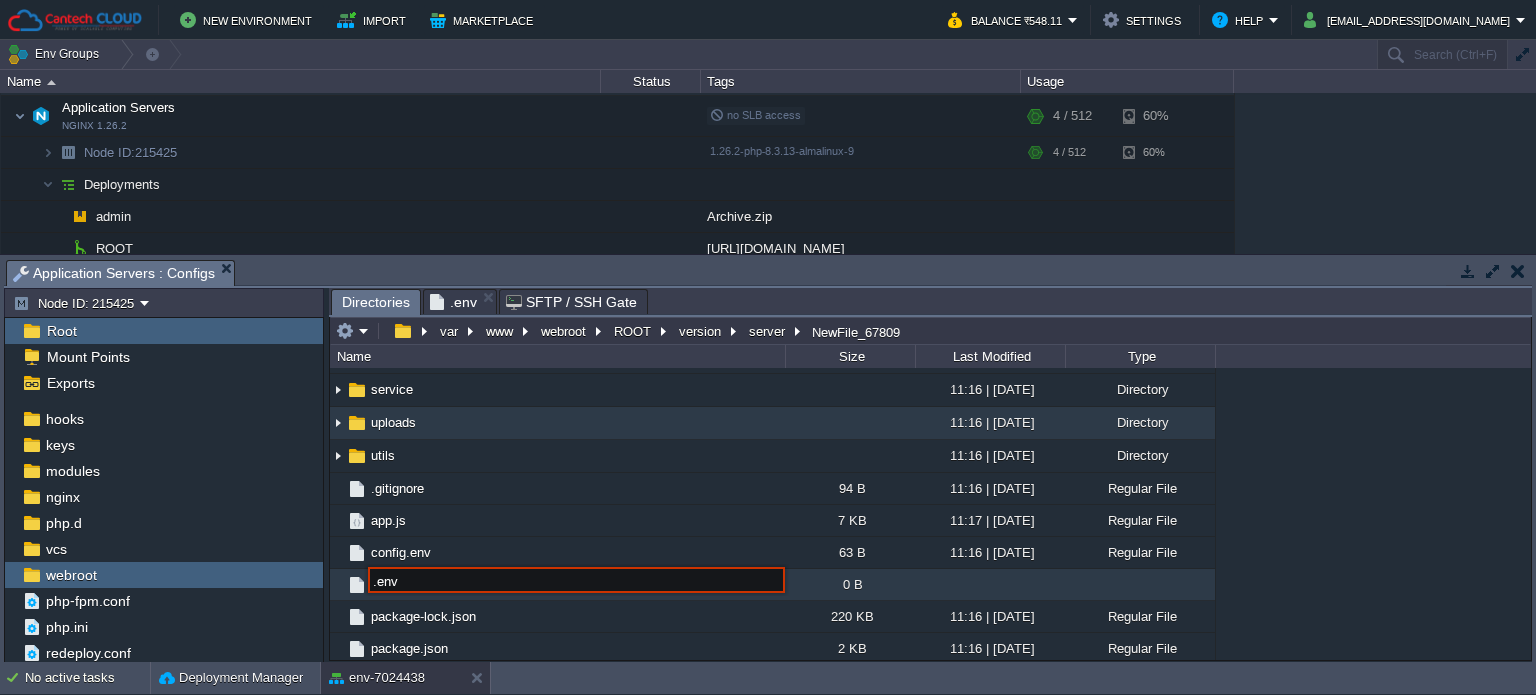 type on ".env" 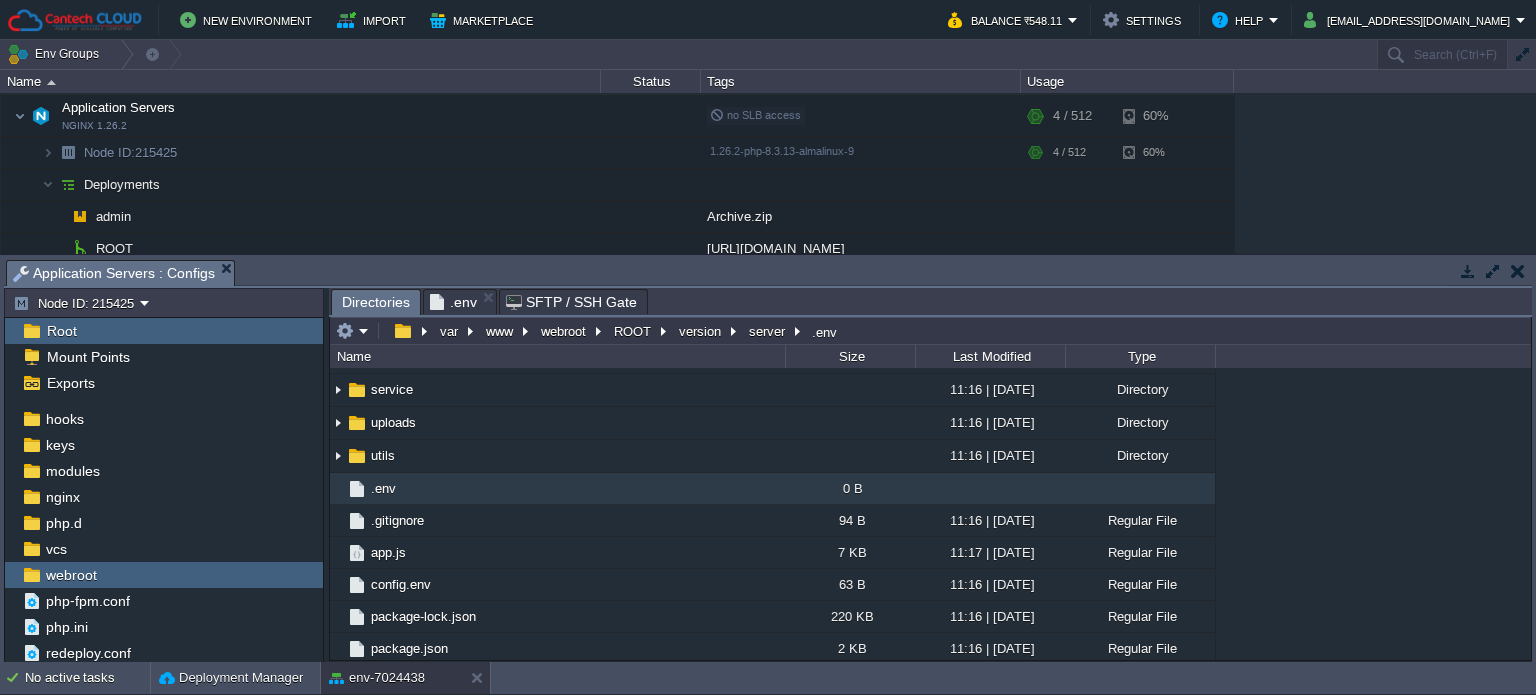 click on ".env" at bounding box center [557, 489] 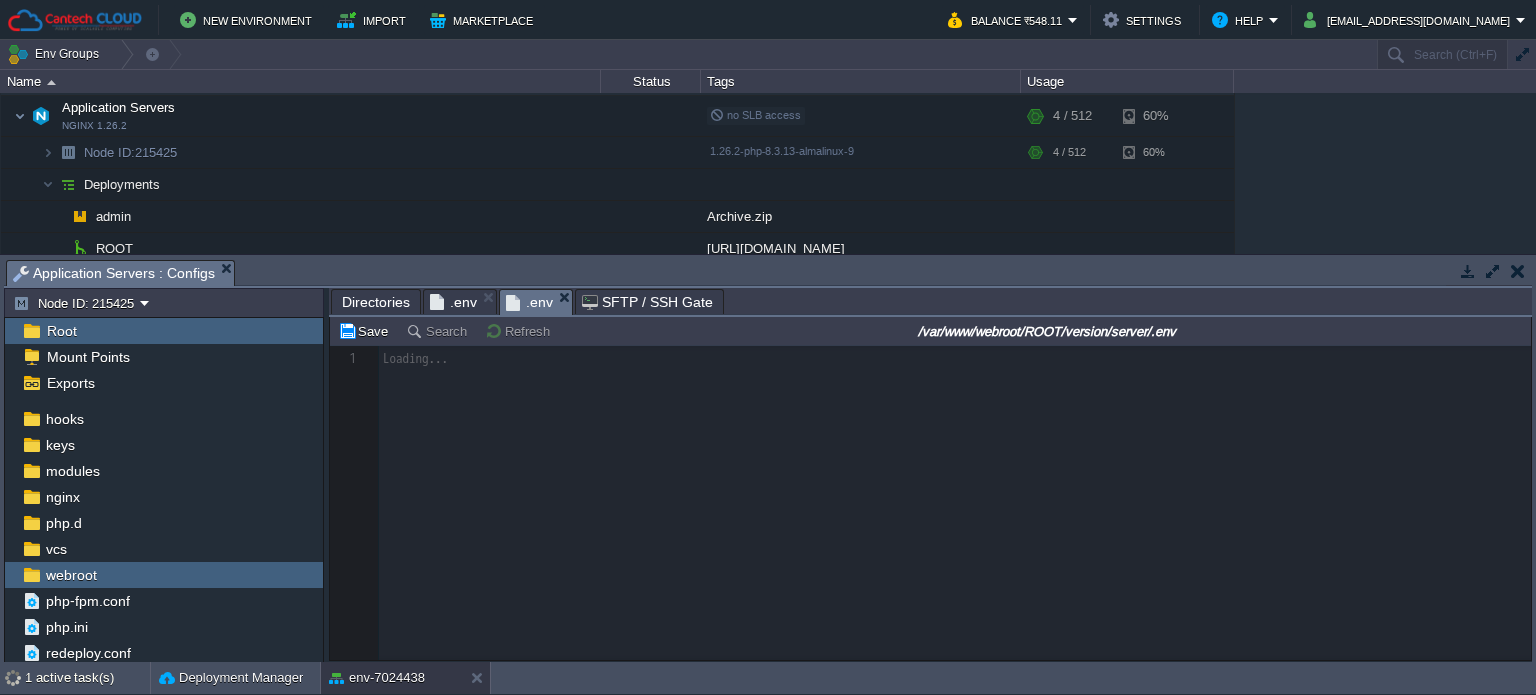 click at bounding box center [930, 503] 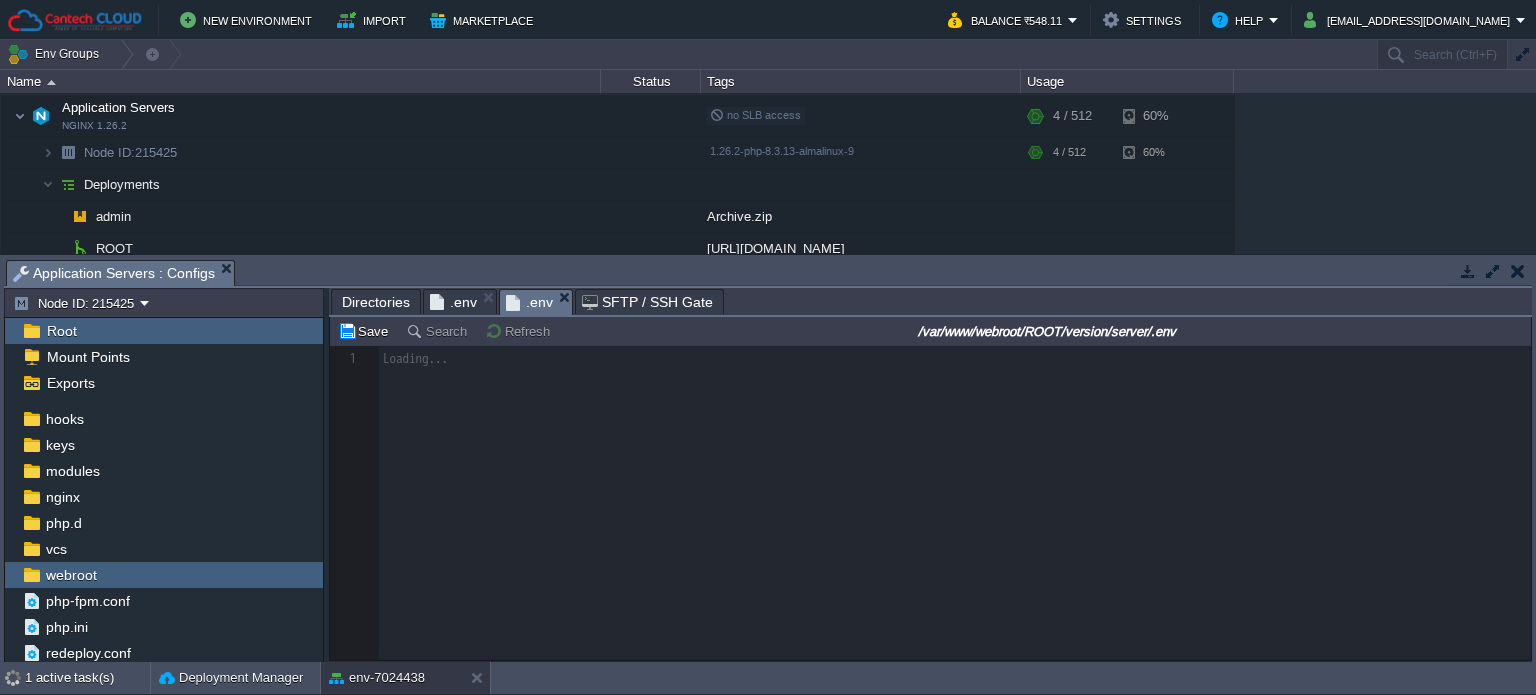 scroll, scrollTop: 6, scrollLeft: 0, axis: vertical 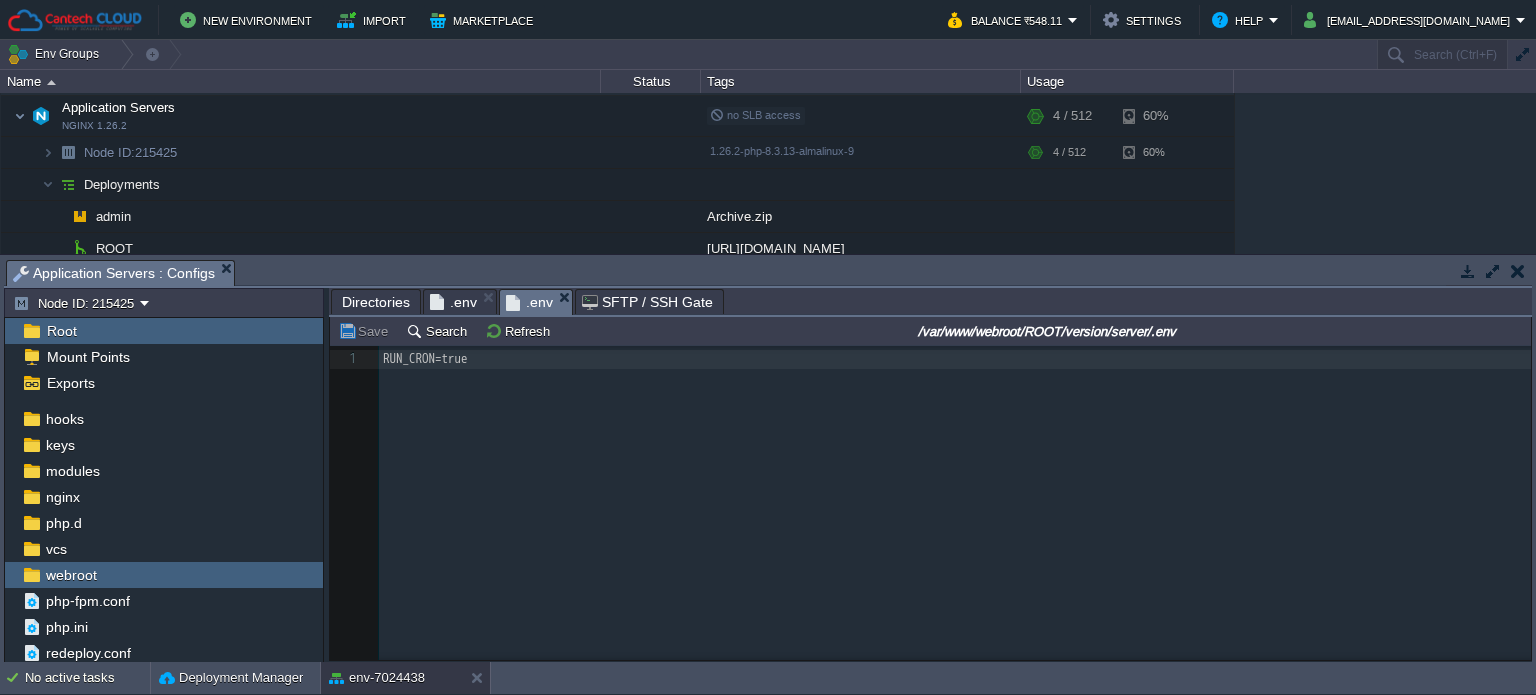 click on ".env" at bounding box center (453, 302) 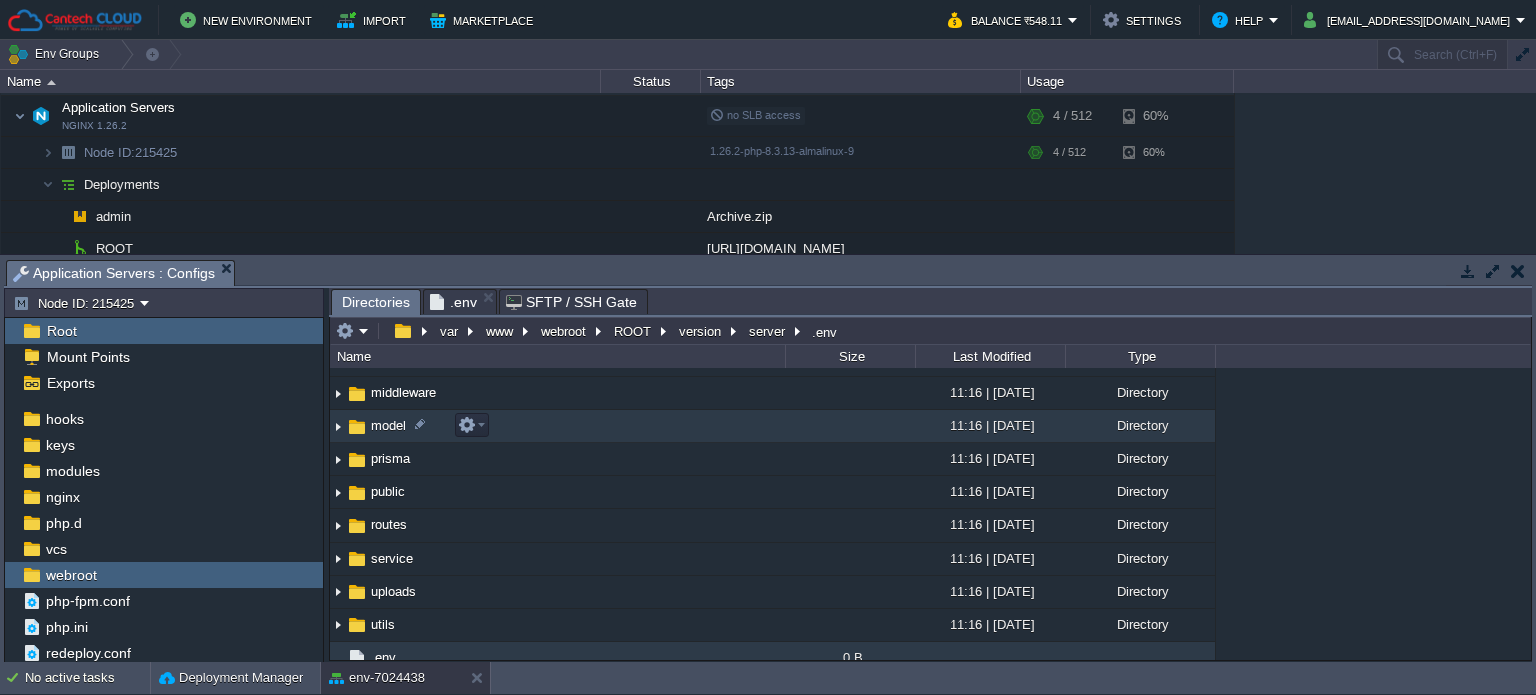 scroll, scrollTop: 0, scrollLeft: 0, axis: both 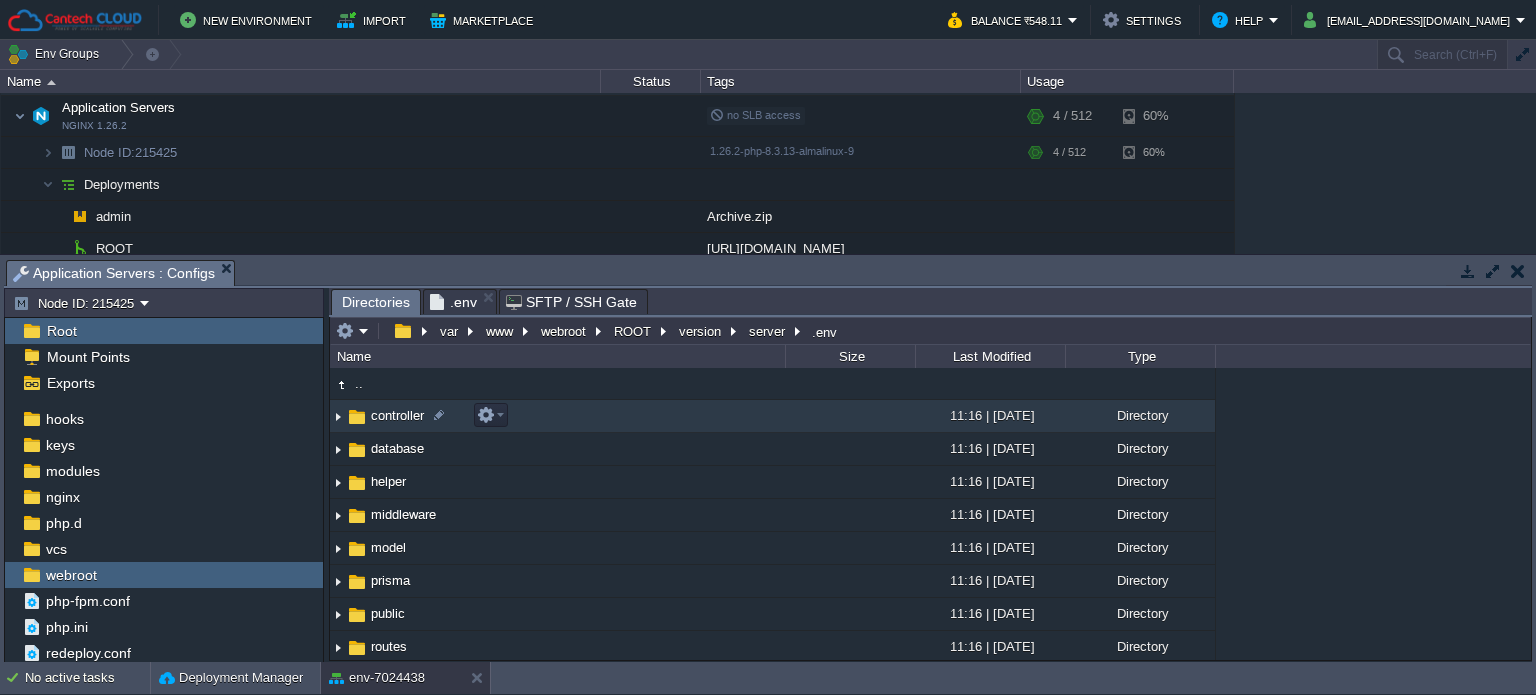click on "controller" at bounding box center (397, 415) 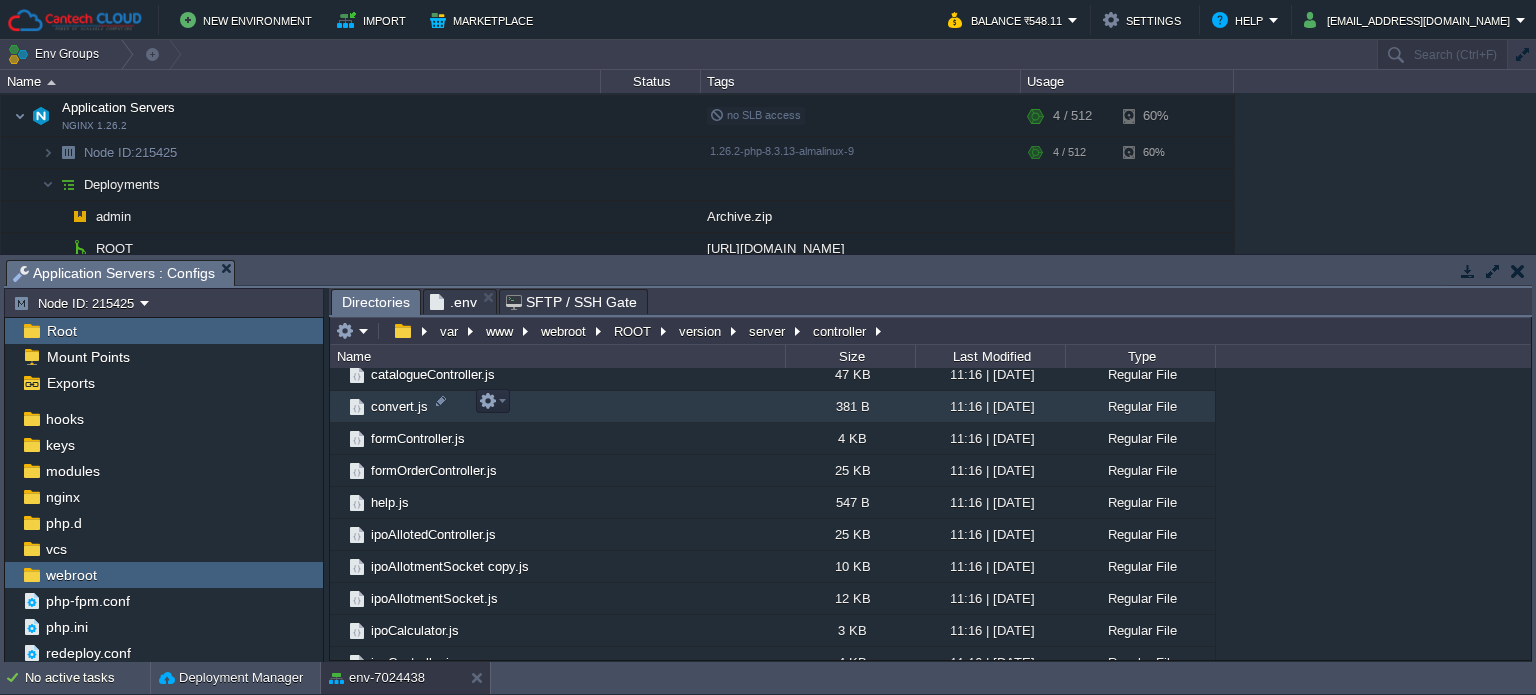 scroll, scrollTop: 500, scrollLeft: 0, axis: vertical 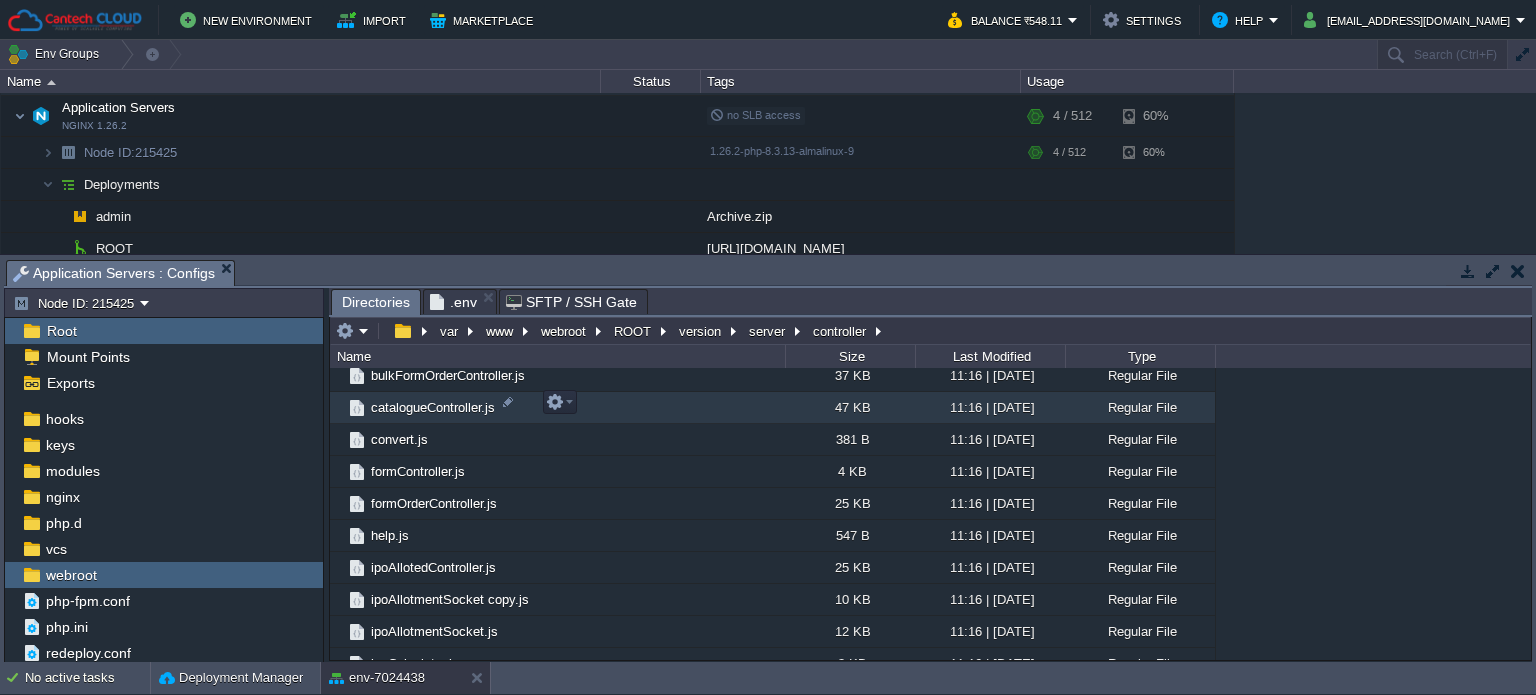 click on "catalogueController.js" at bounding box center [433, 407] 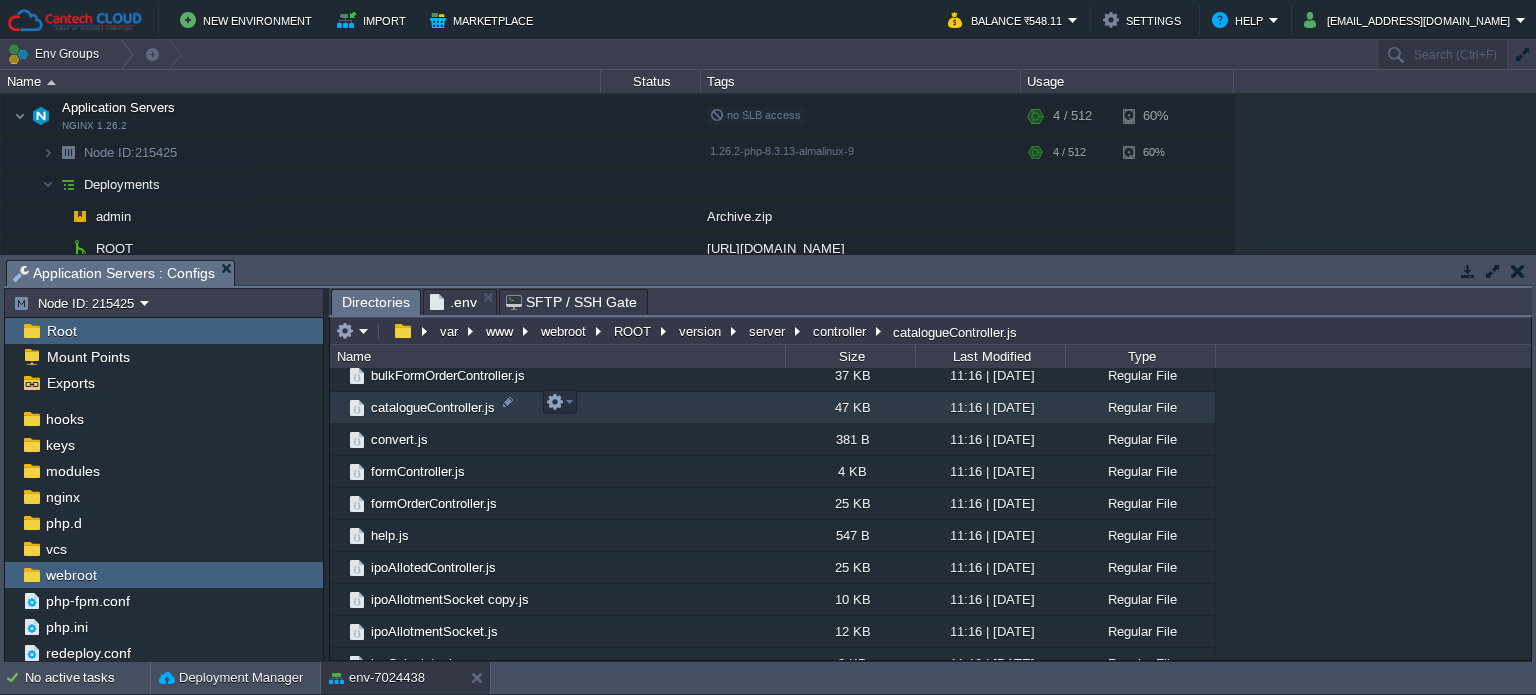 click on "catalogueController.js" at bounding box center (433, 407) 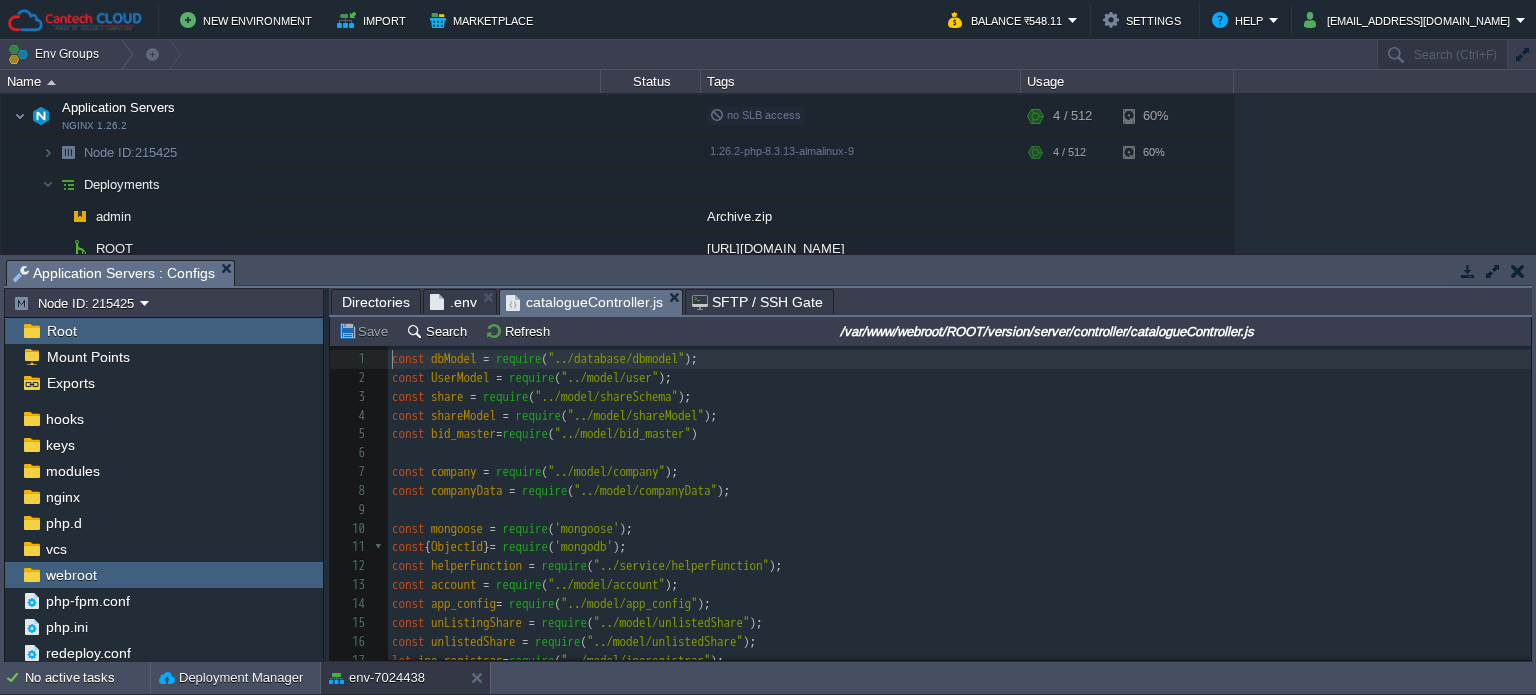 scroll, scrollTop: 6, scrollLeft: 0, axis: vertical 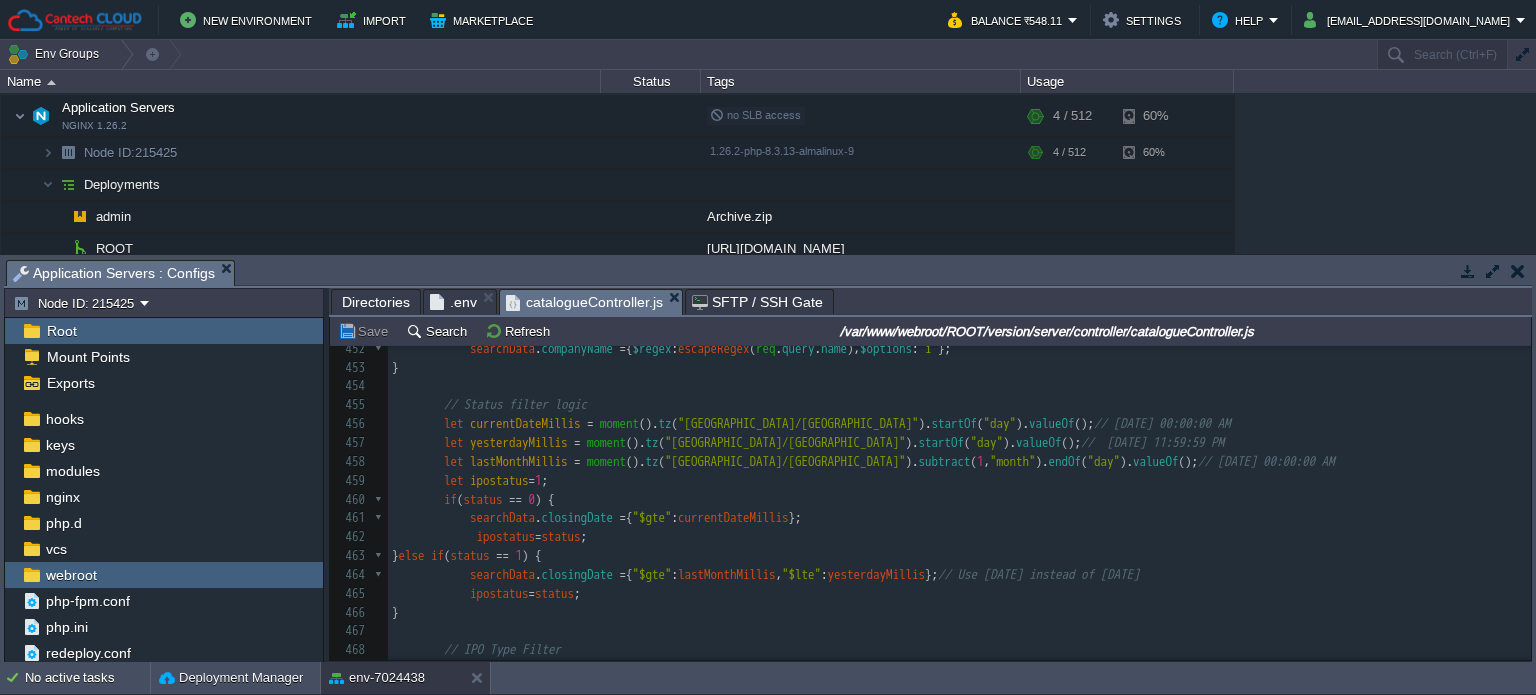 click on "Directories" at bounding box center (376, 302) 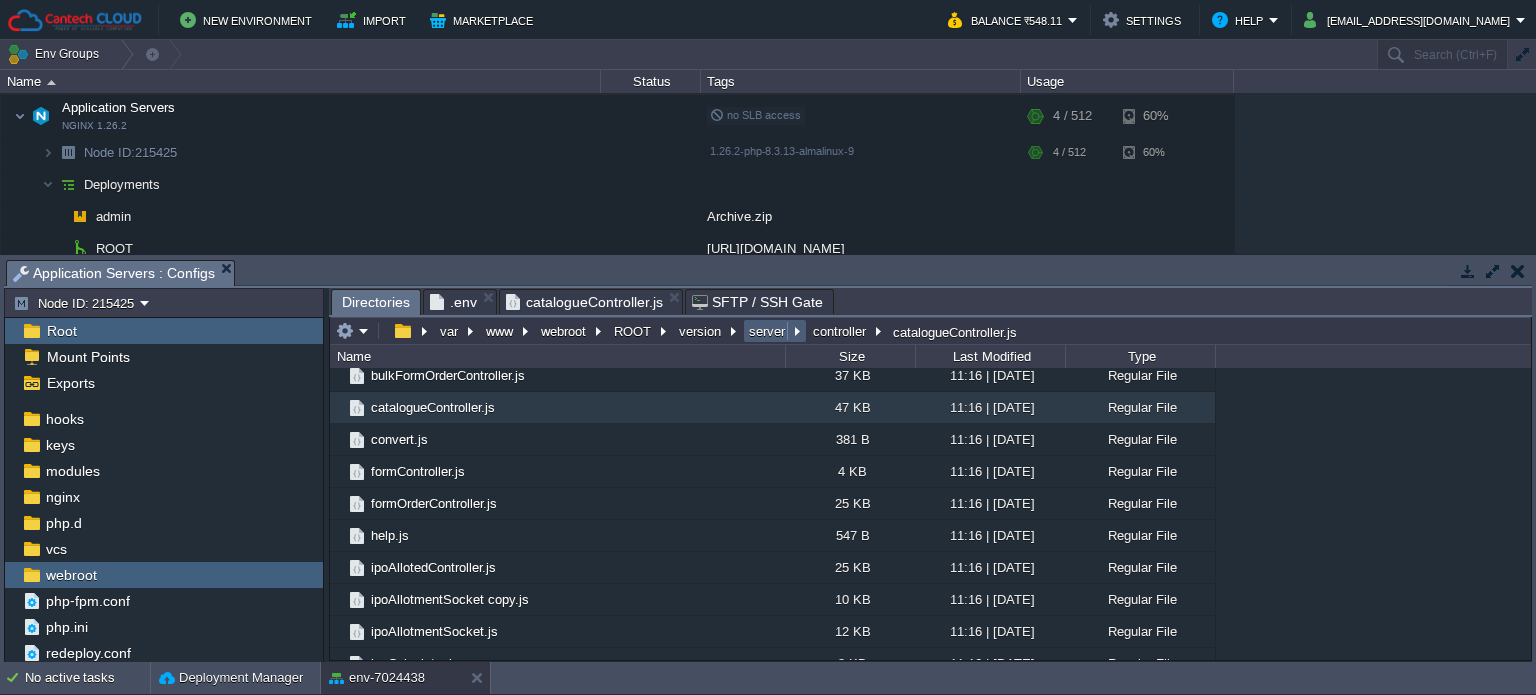click on "server" at bounding box center (768, 331) 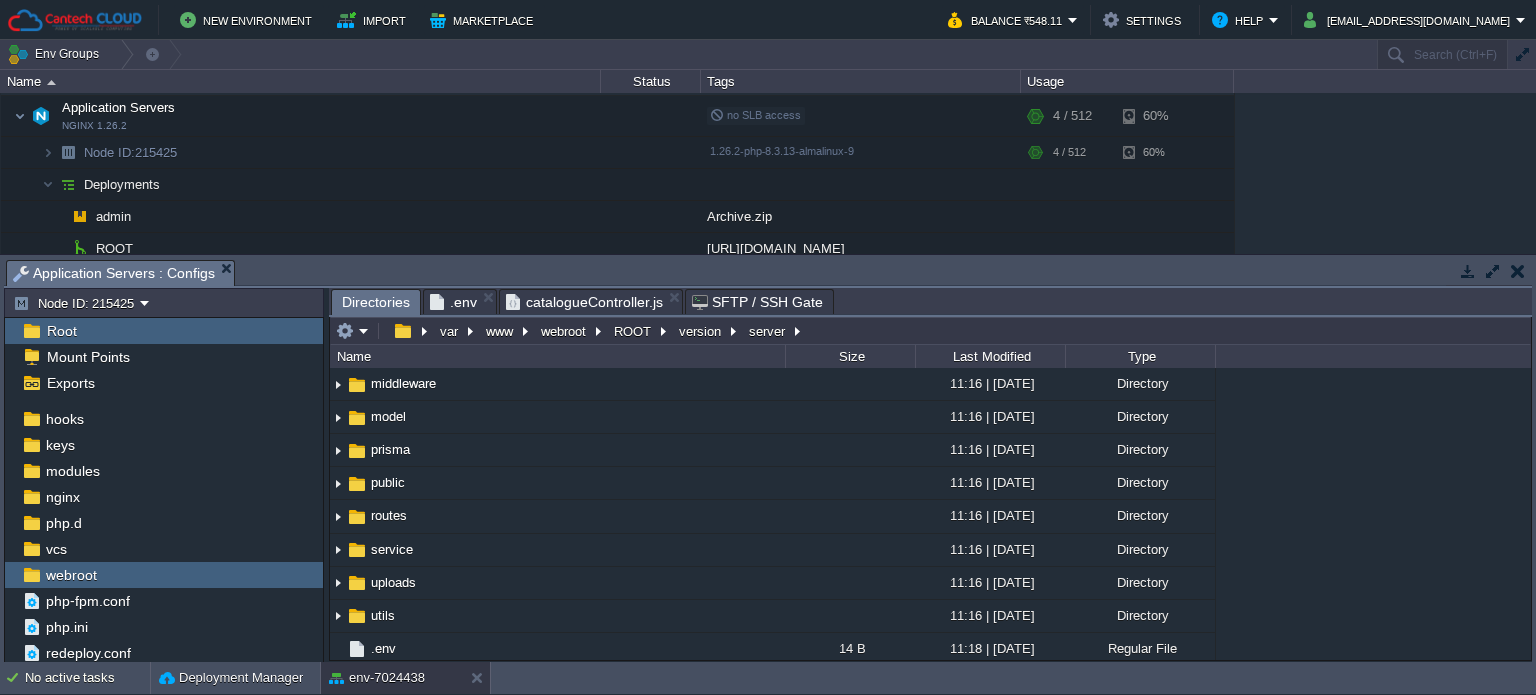 scroll, scrollTop: 291, scrollLeft: 0, axis: vertical 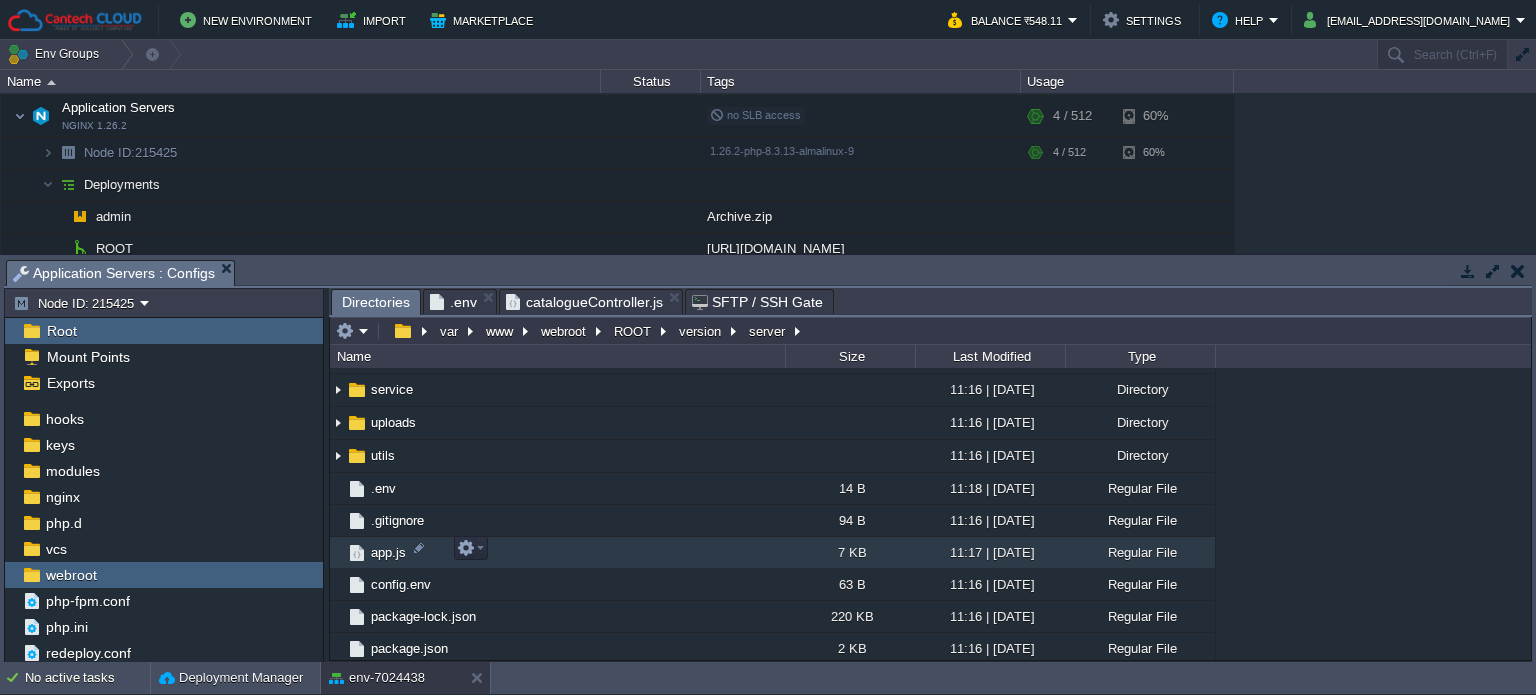 click on "app.js" at bounding box center [388, 552] 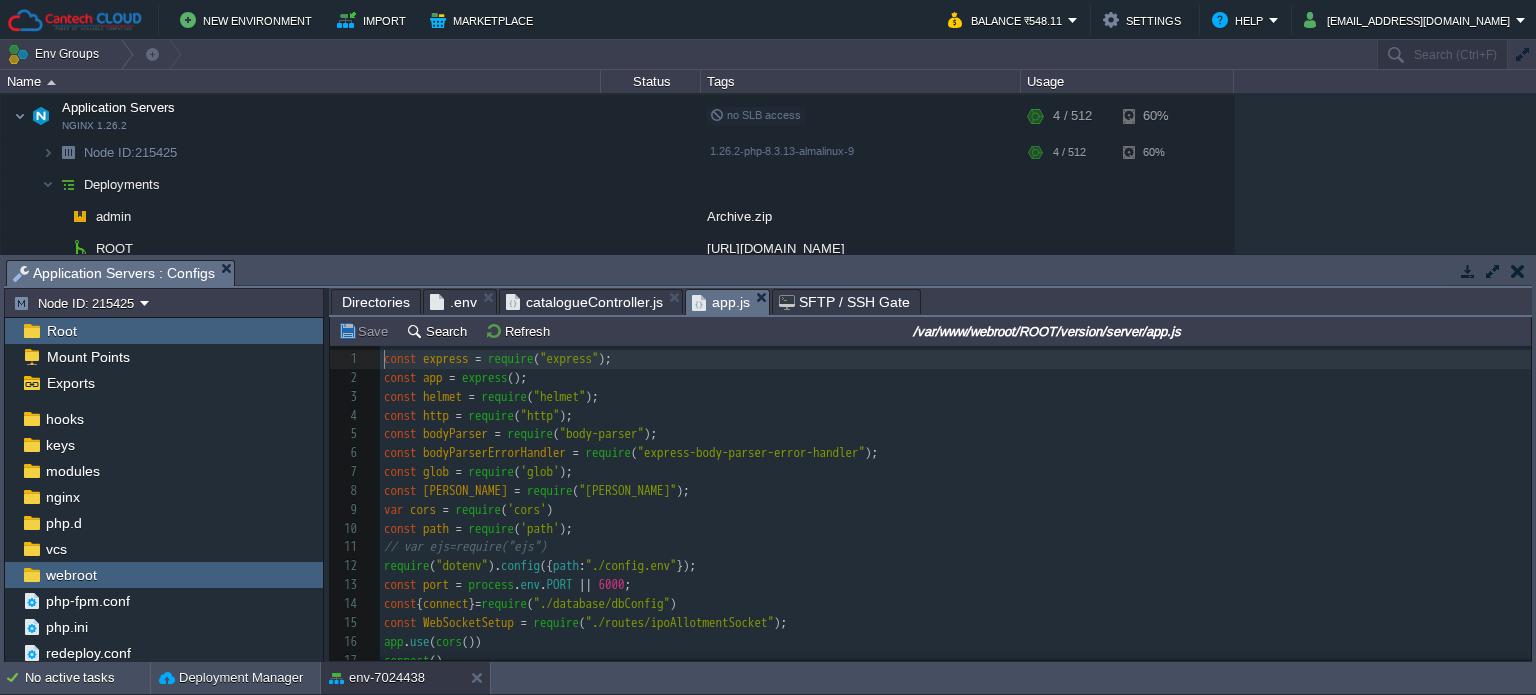 scroll, scrollTop: 6, scrollLeft: 0, axis: vertical 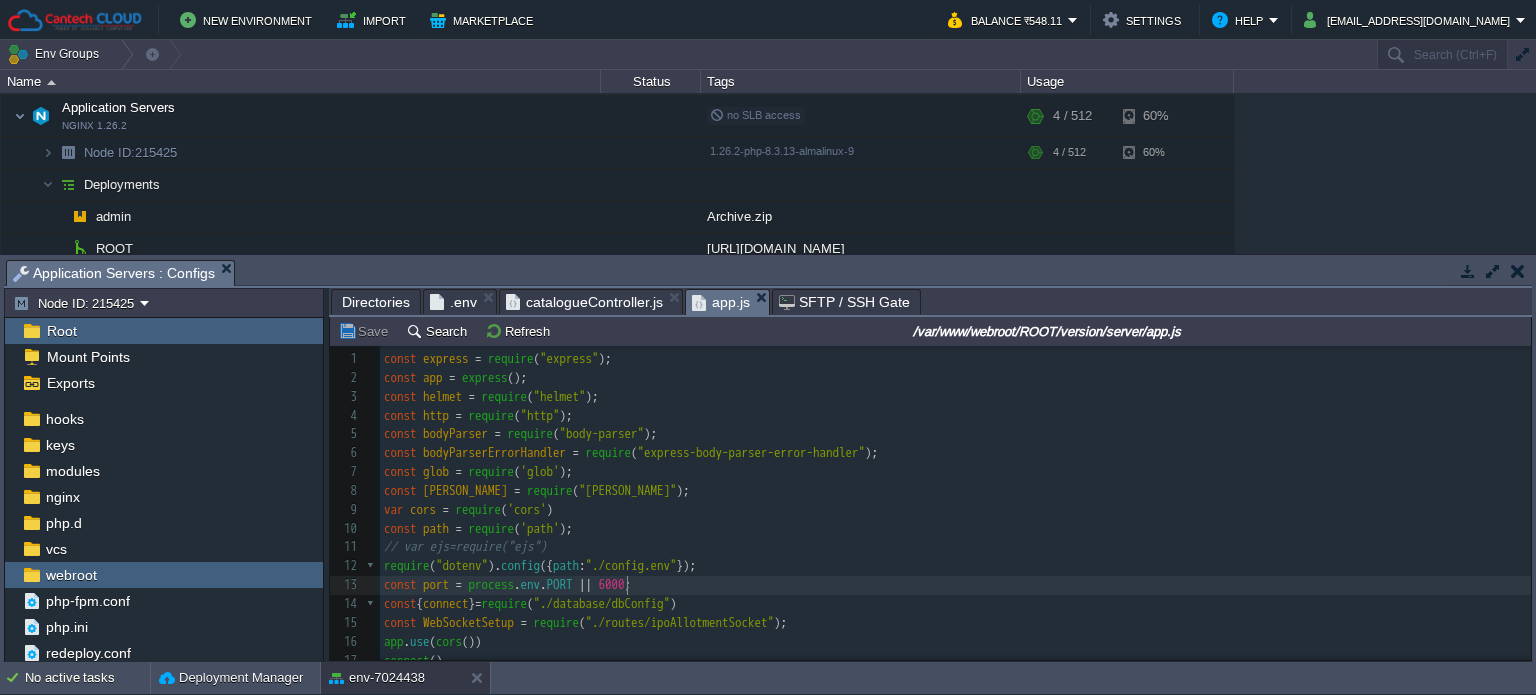 click on "6000" at bounding box center (612, 584) 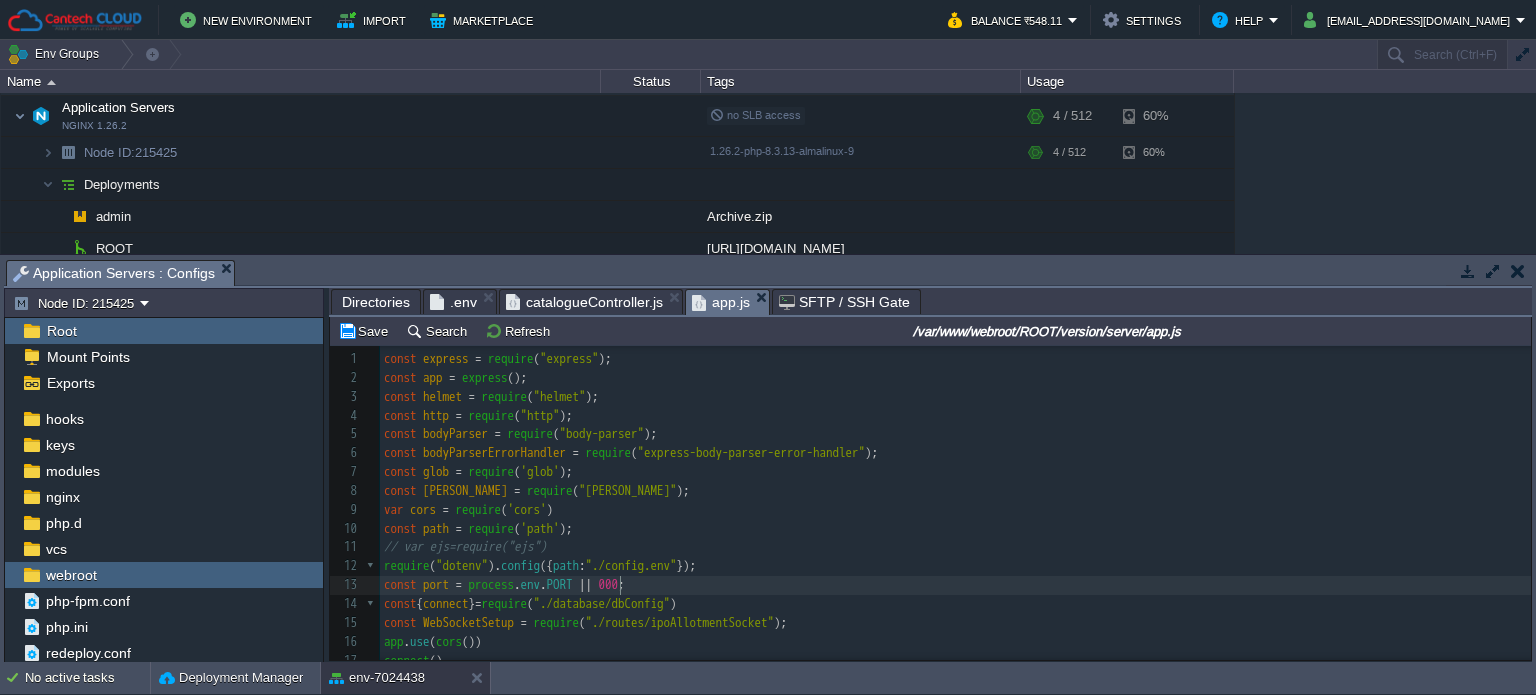 scroll, scrollTop: 6, scrollLeft: 6, axis: both 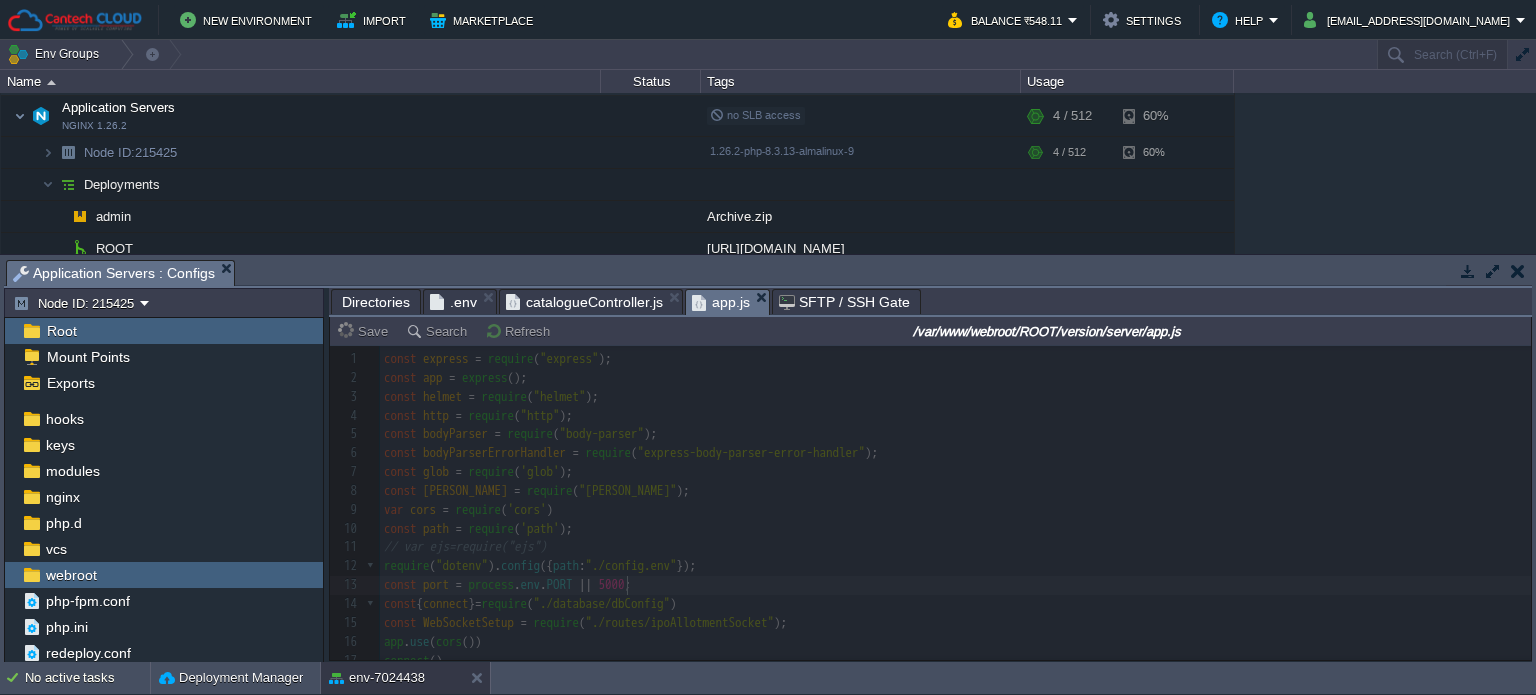 type on "5" 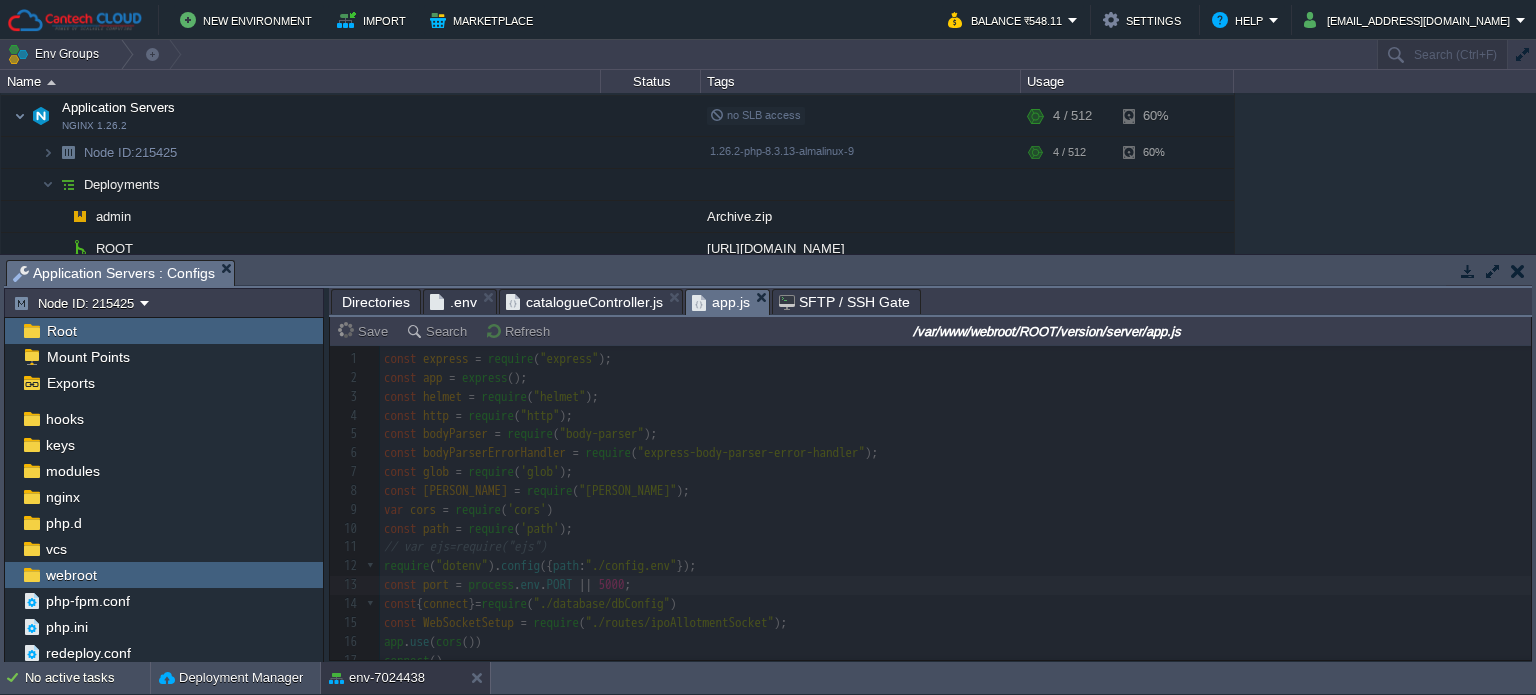 type 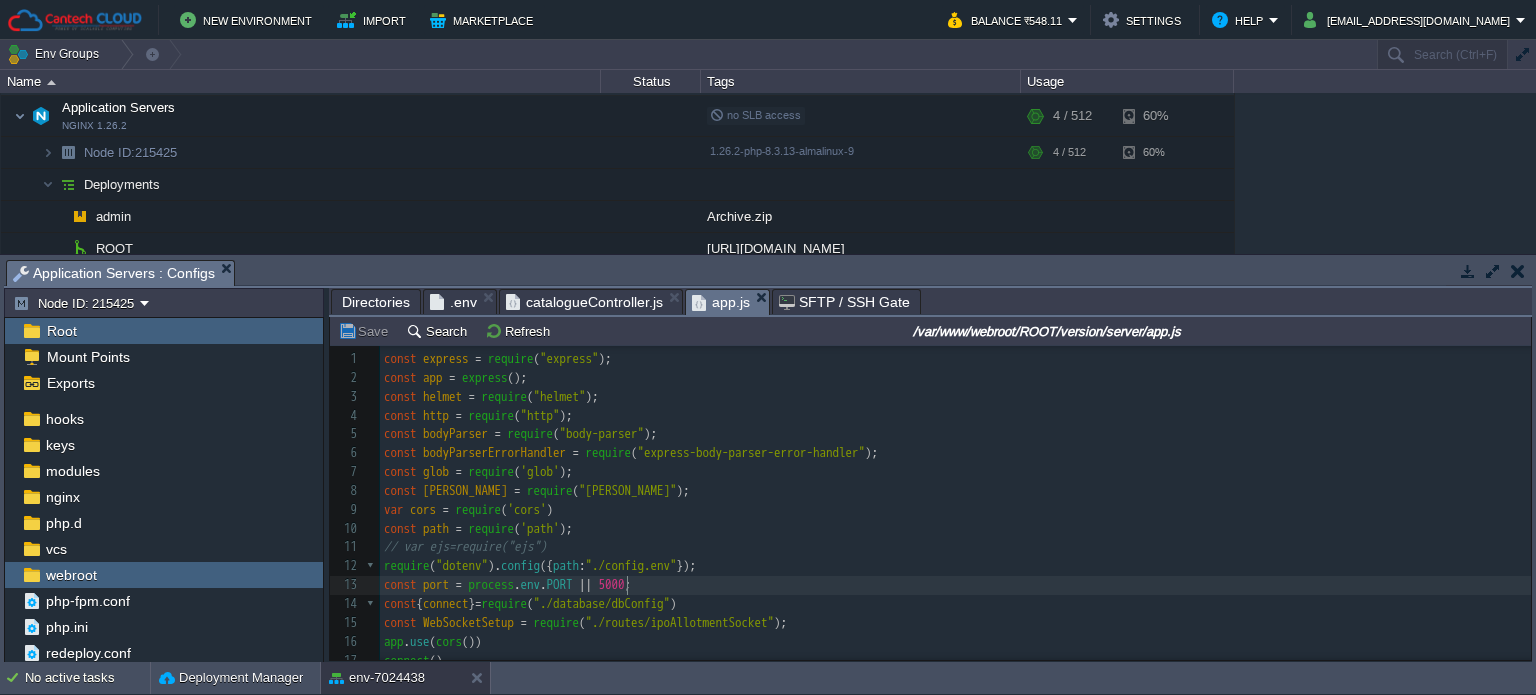 click on "catalogueController.js" at bounding box center (584, 302) 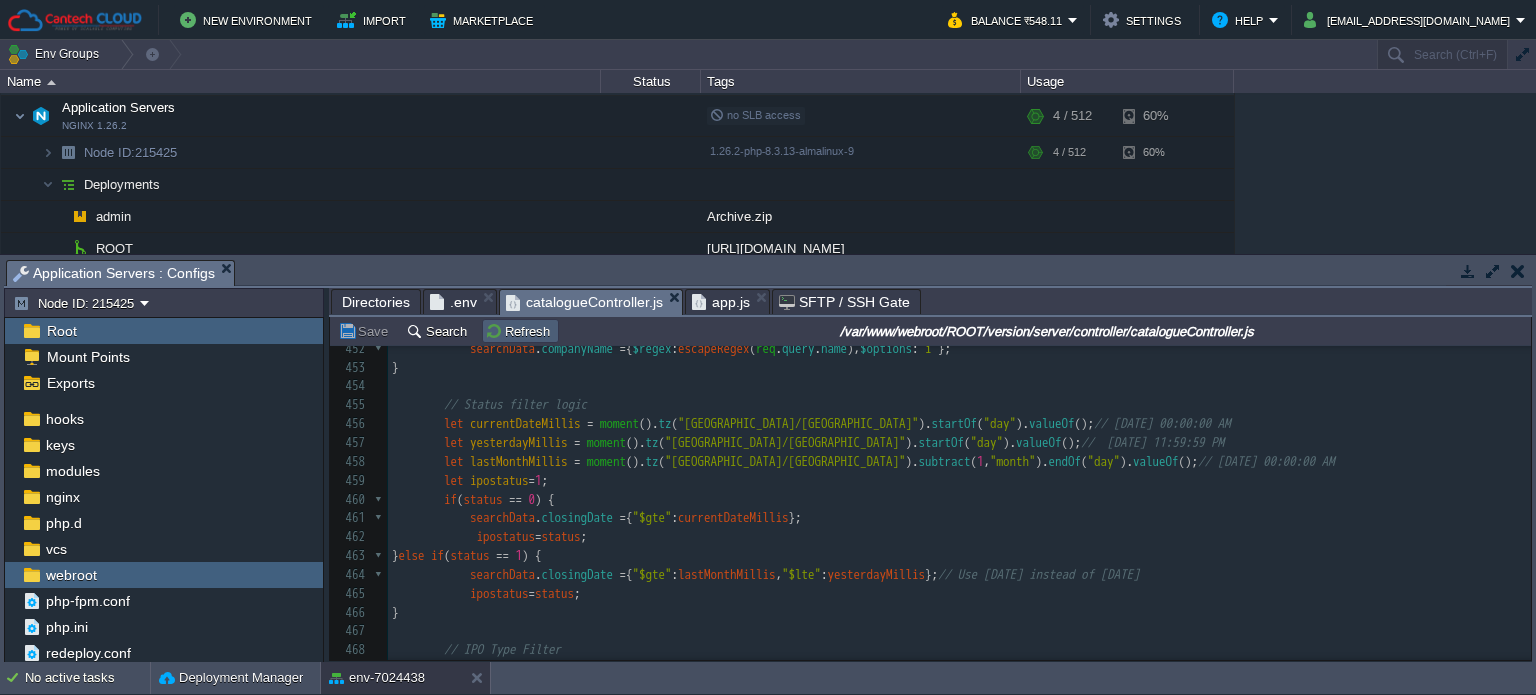 click on "Refresh" at bounding box center (520, 331) 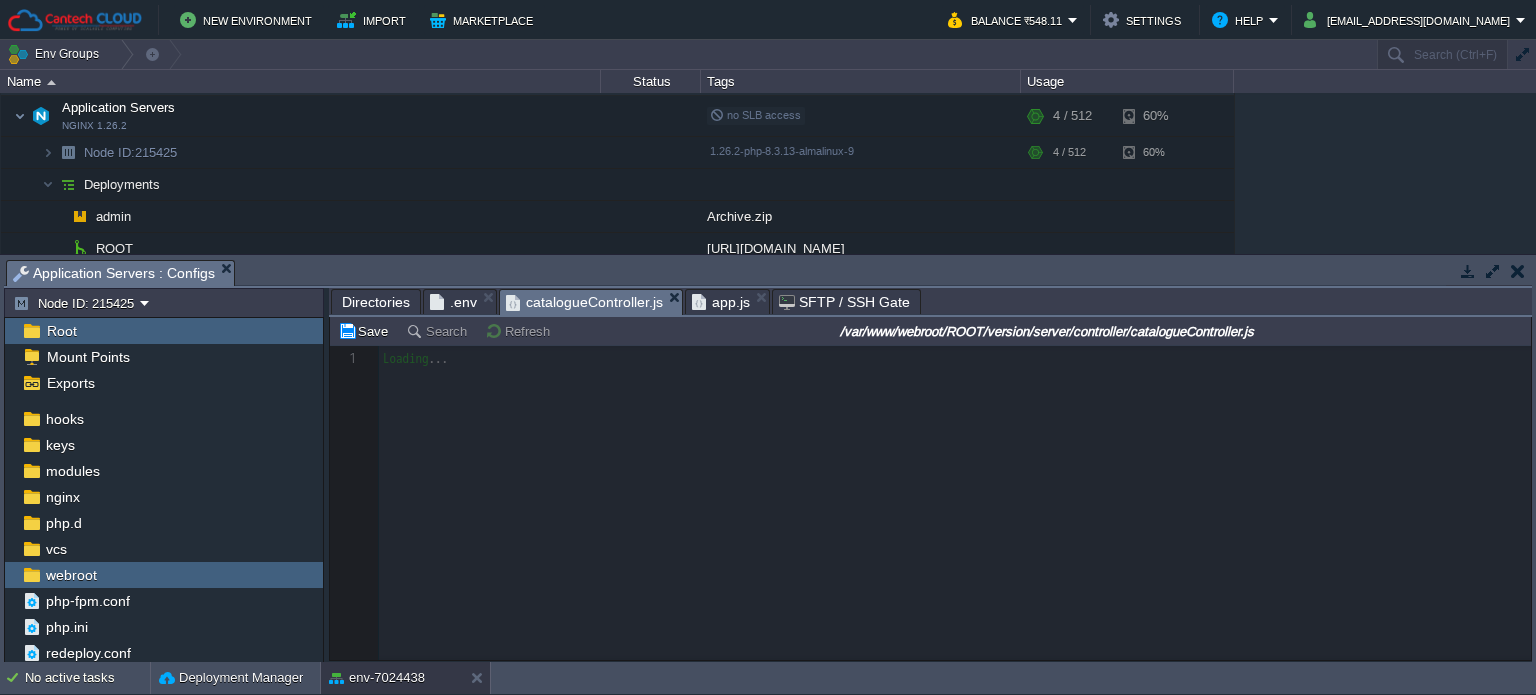 scroll, scrollTop: 0, scrollLeft: 0, axis: both 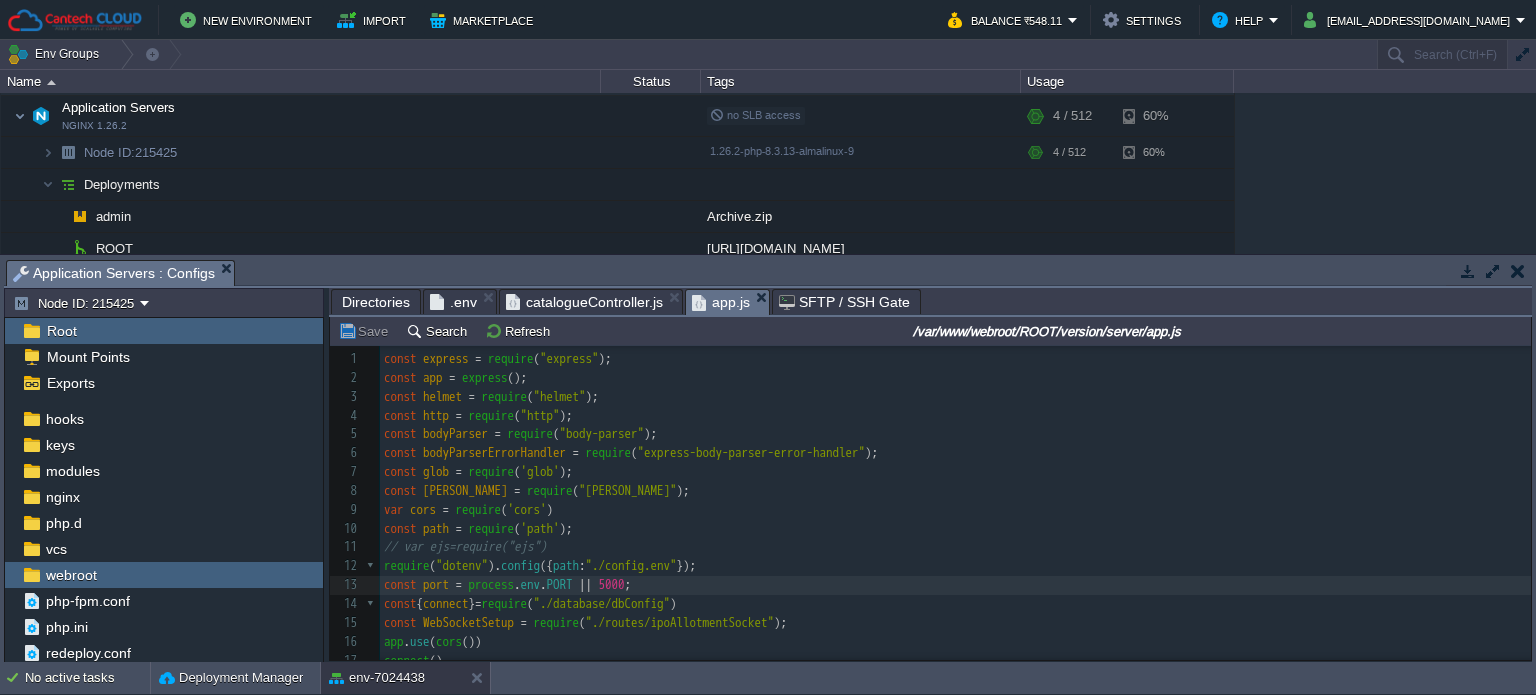 click on "app.js" at bounding box center (721, 302) 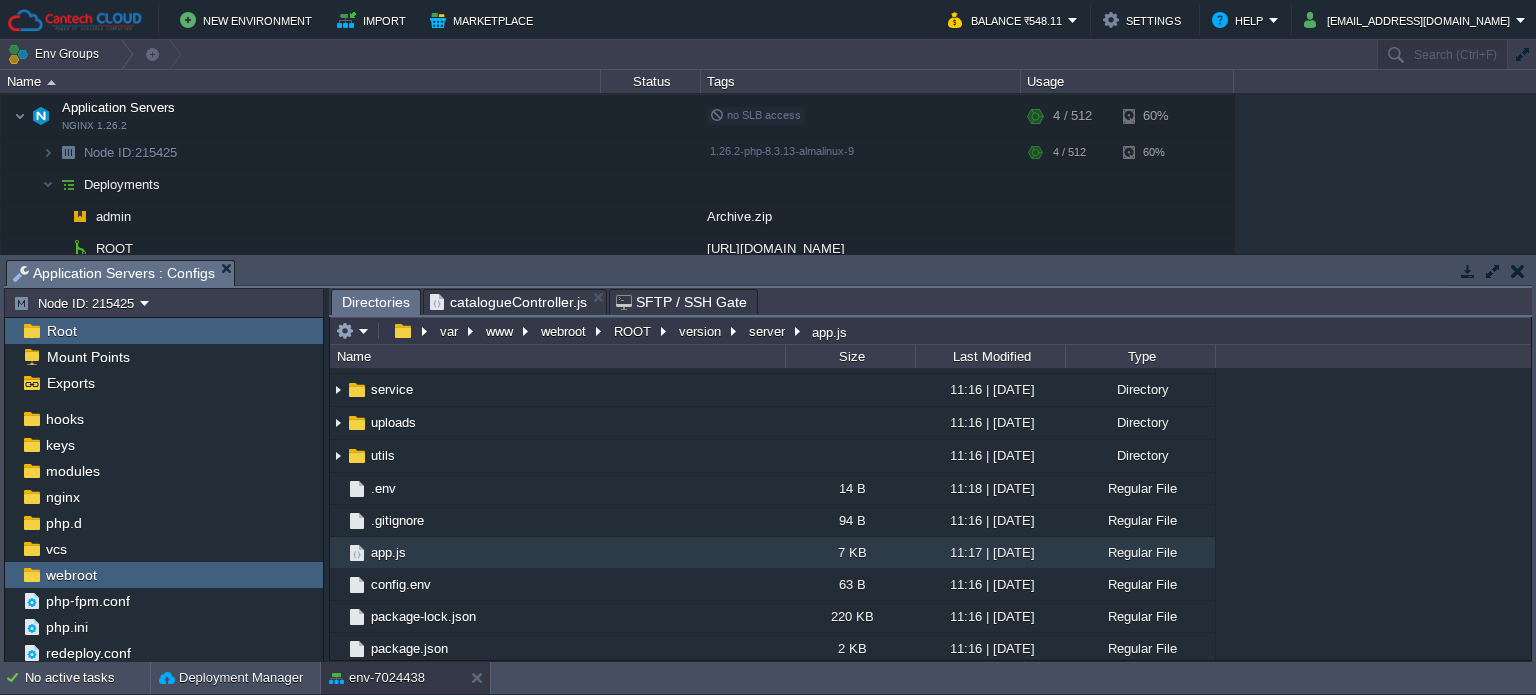 click on "catalogueController.js" at bounding box center (508, 302) 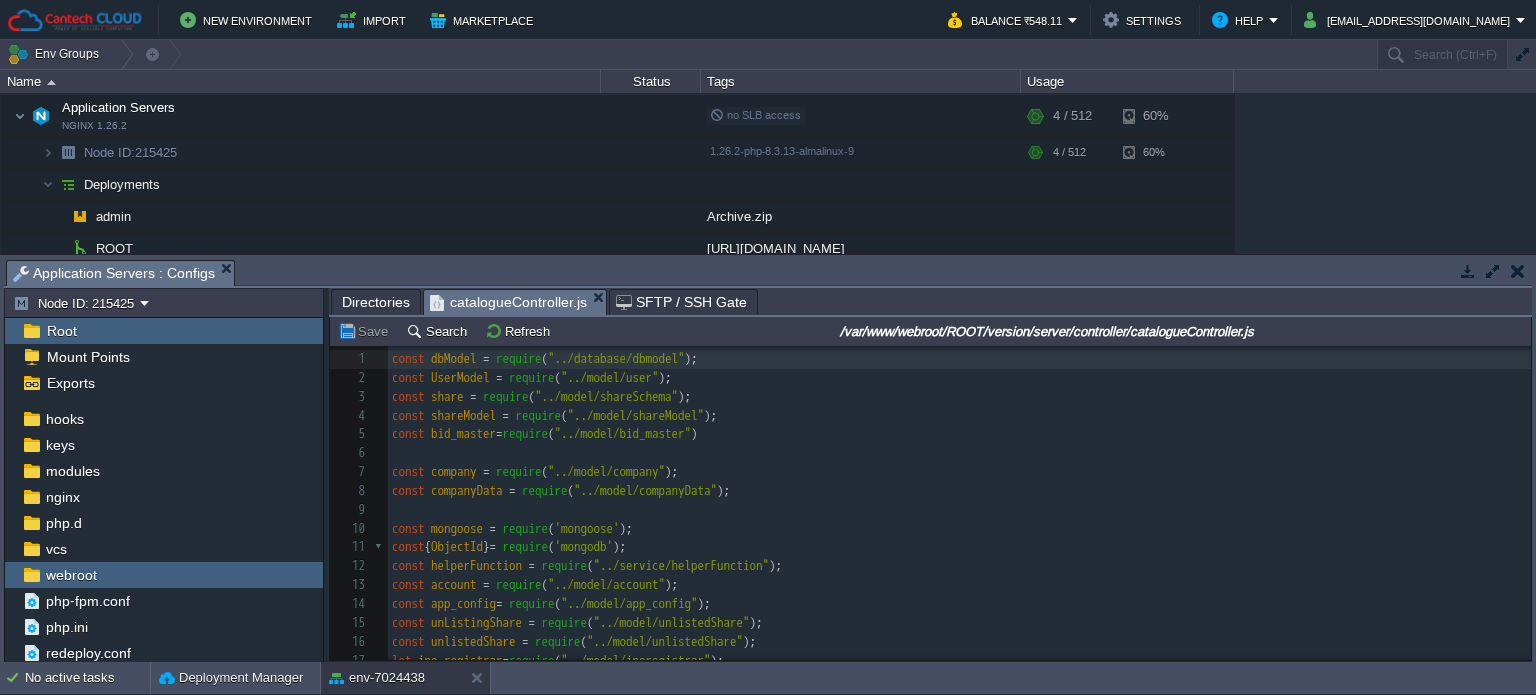 scroll, scrollTop: 509, scrollLeft: 0, axis: vertical 